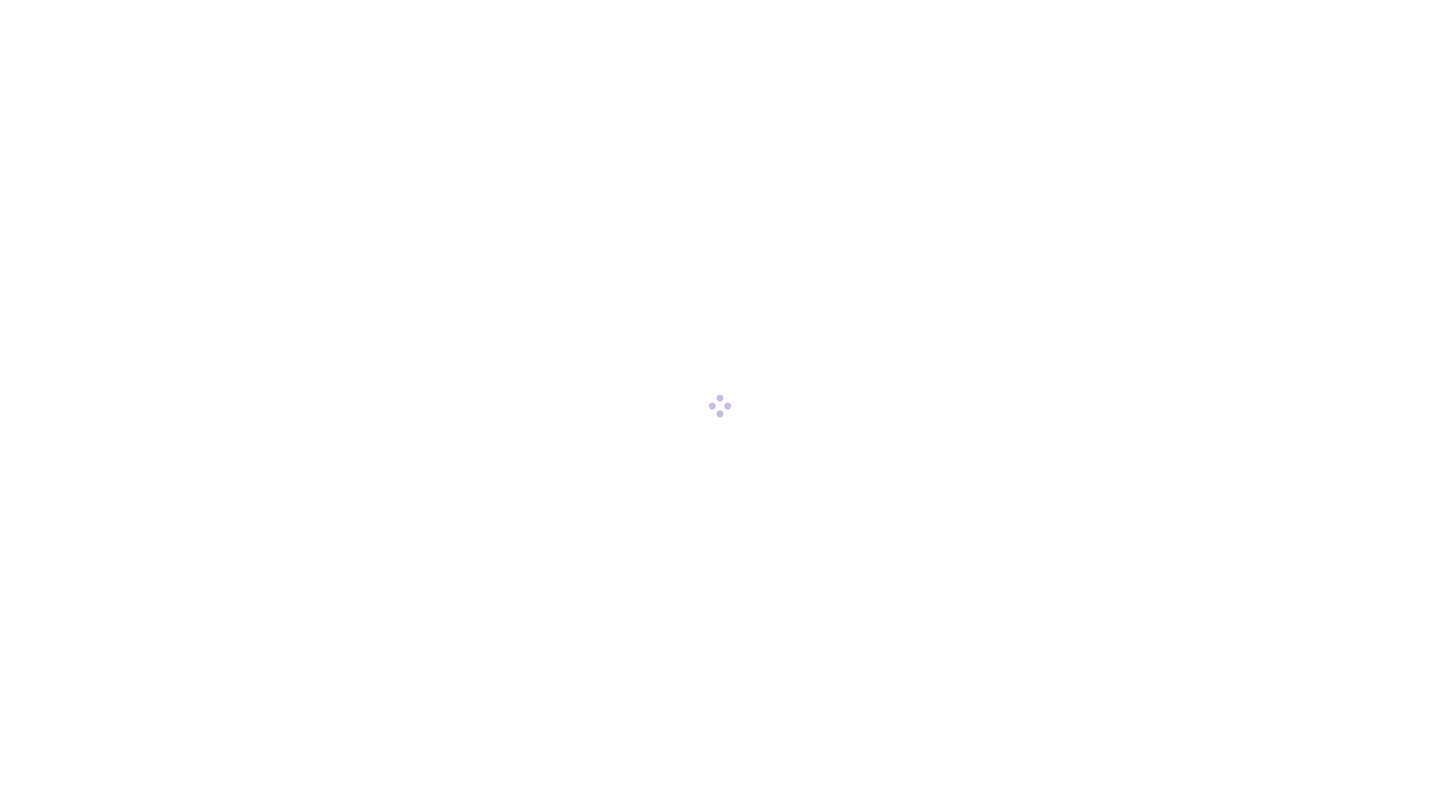 scroll, scrollTop: 0, scrollLeft: 0, axis: both 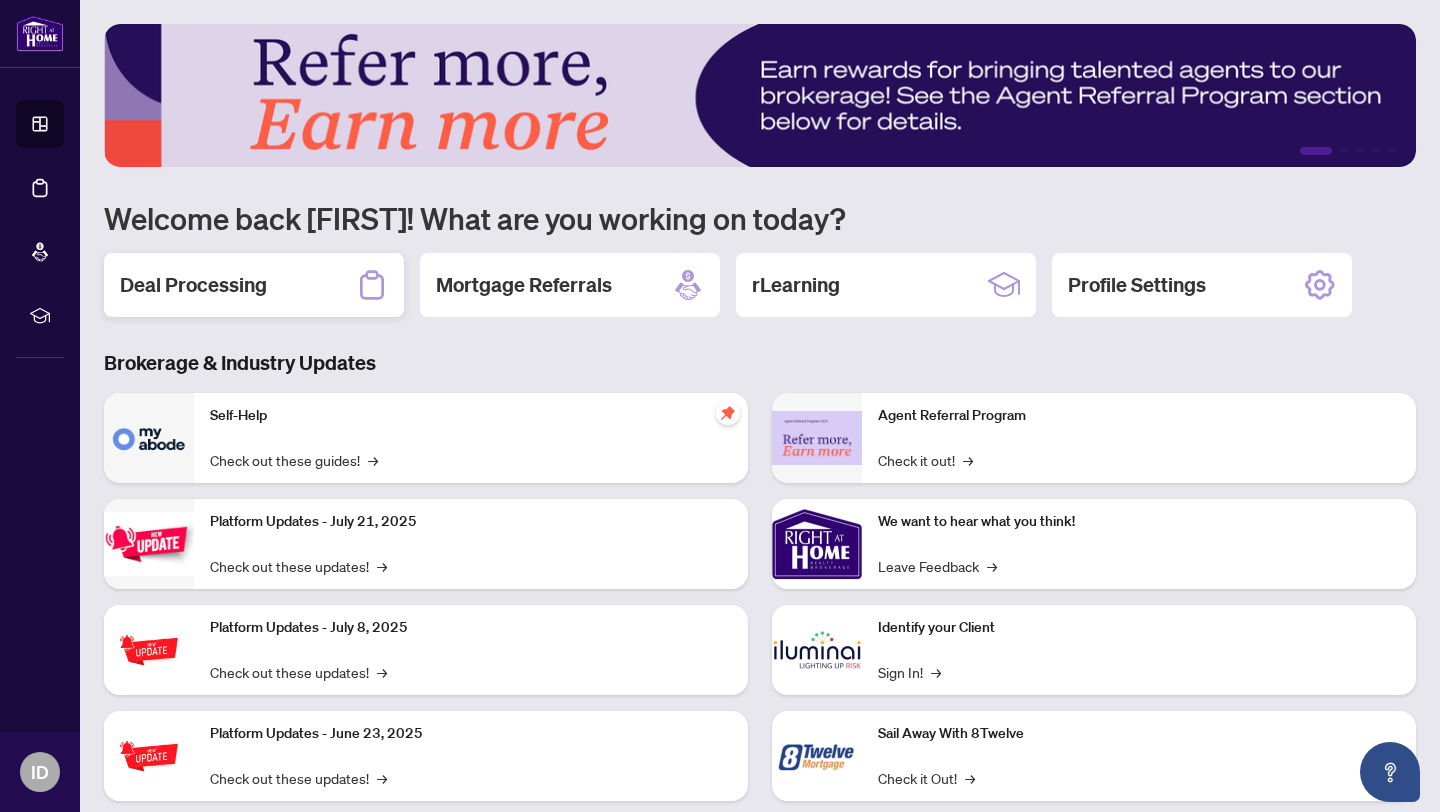 click on "Deal Processing" at bounding box center [193, 285] 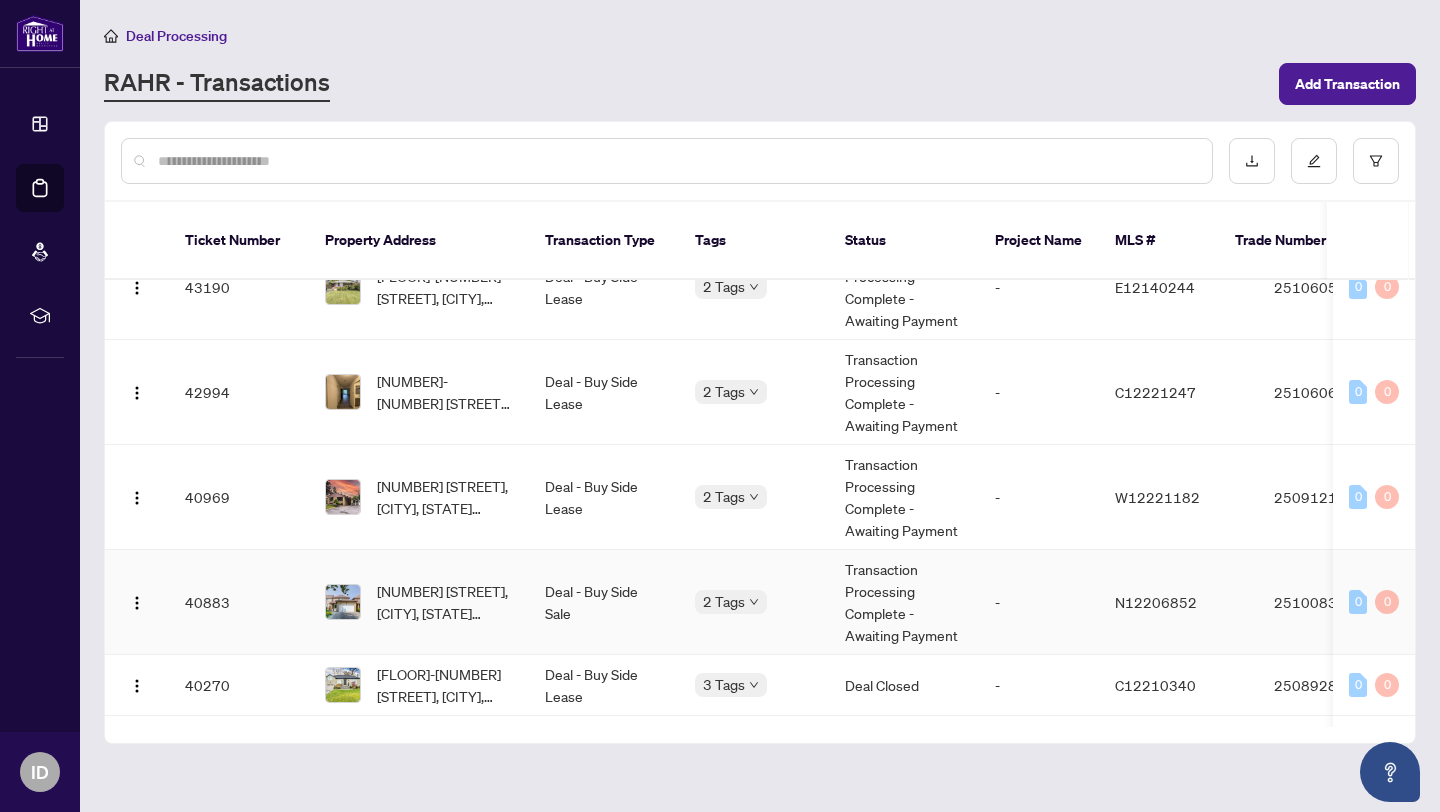 scroll, scrollTop: 482, scrollLeft: 0, axis: vertical 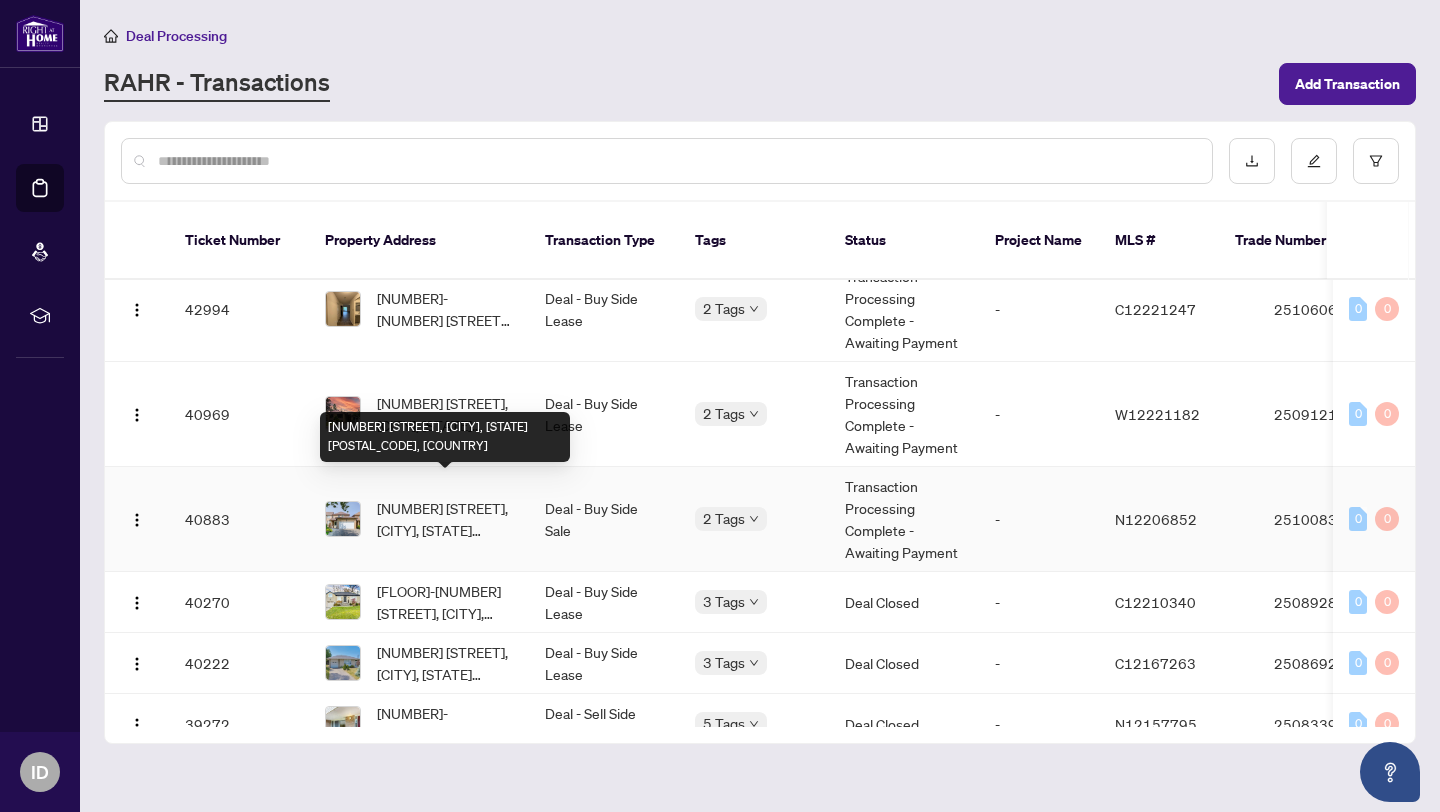 click on "[NUMBER] [STREET], [CITY], [STATE] [POSTAL_CODE], [COUNTRY]" at bounding box center [445, 519] 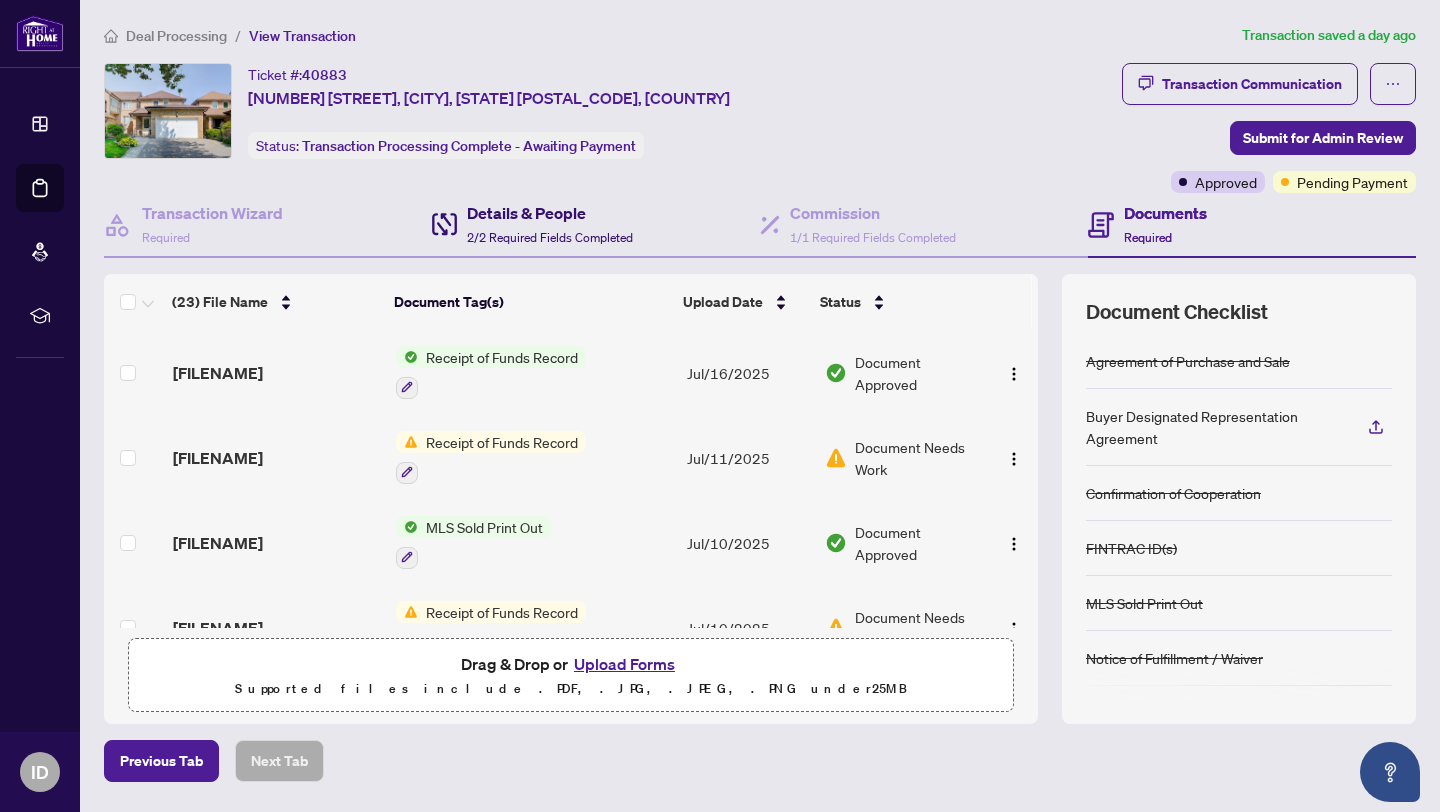 click on "2/2 Required Fields Completed" at bounding box center [550, 237] 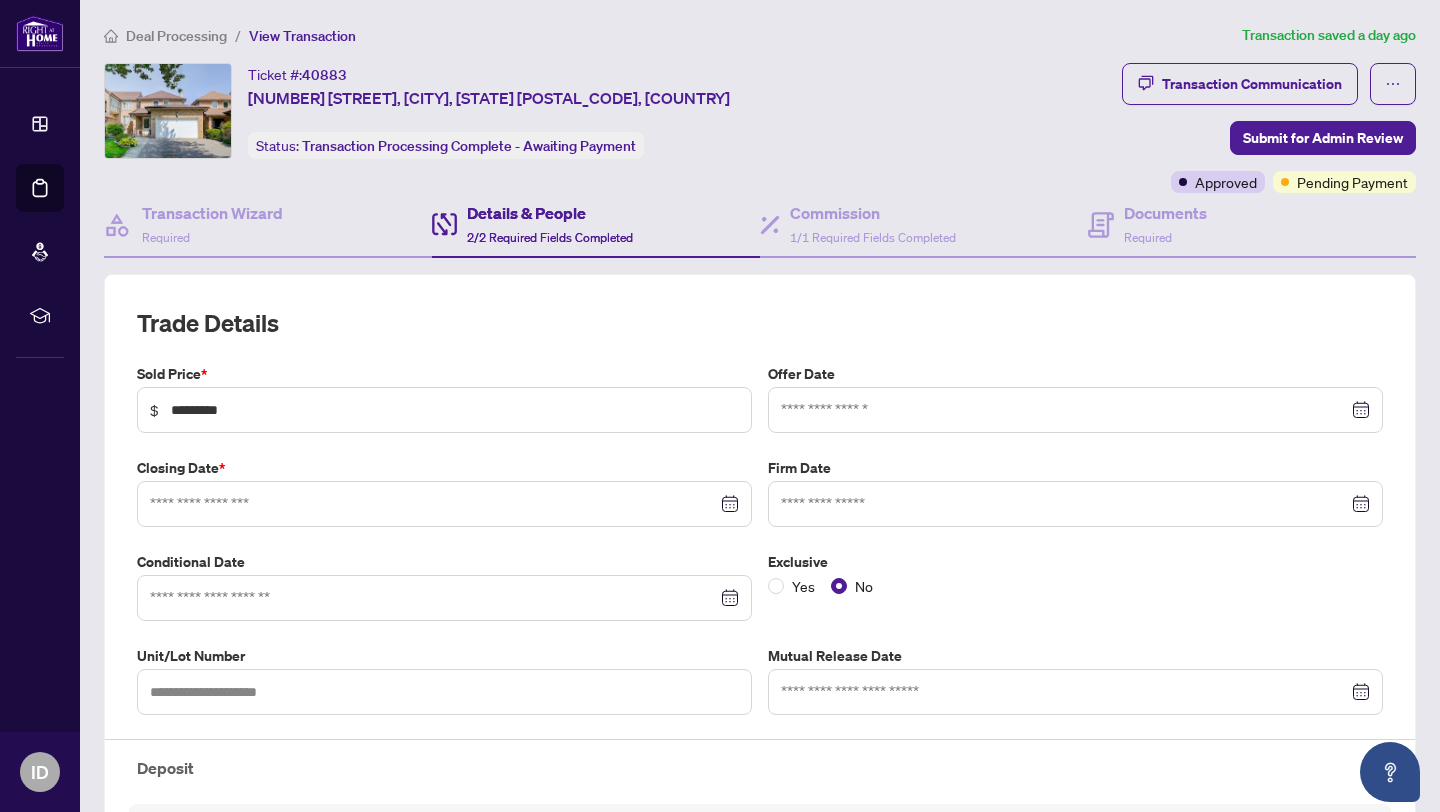 type on "**********" 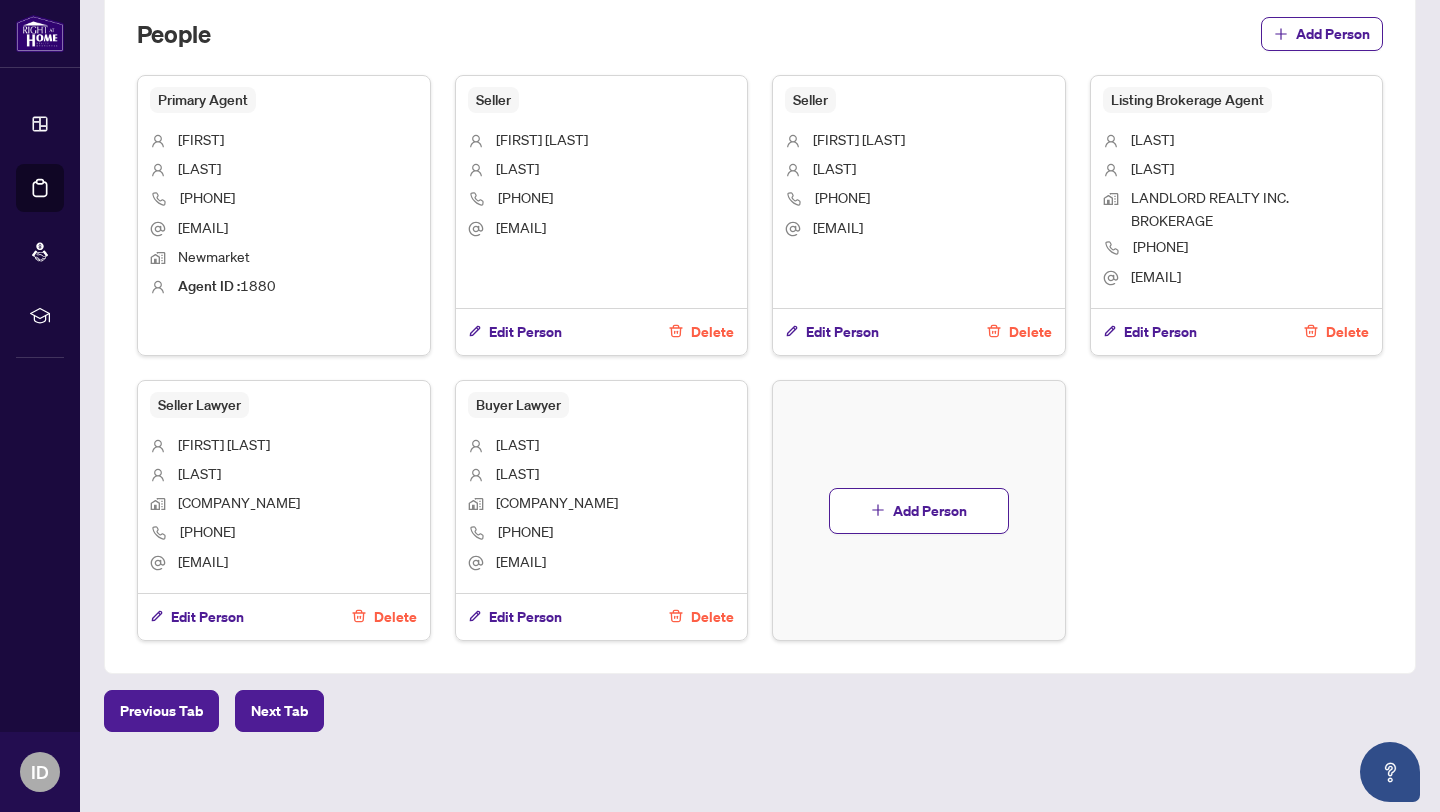 scroll, scrollTop: 1217, scrollLeft: 0, axis: vertical 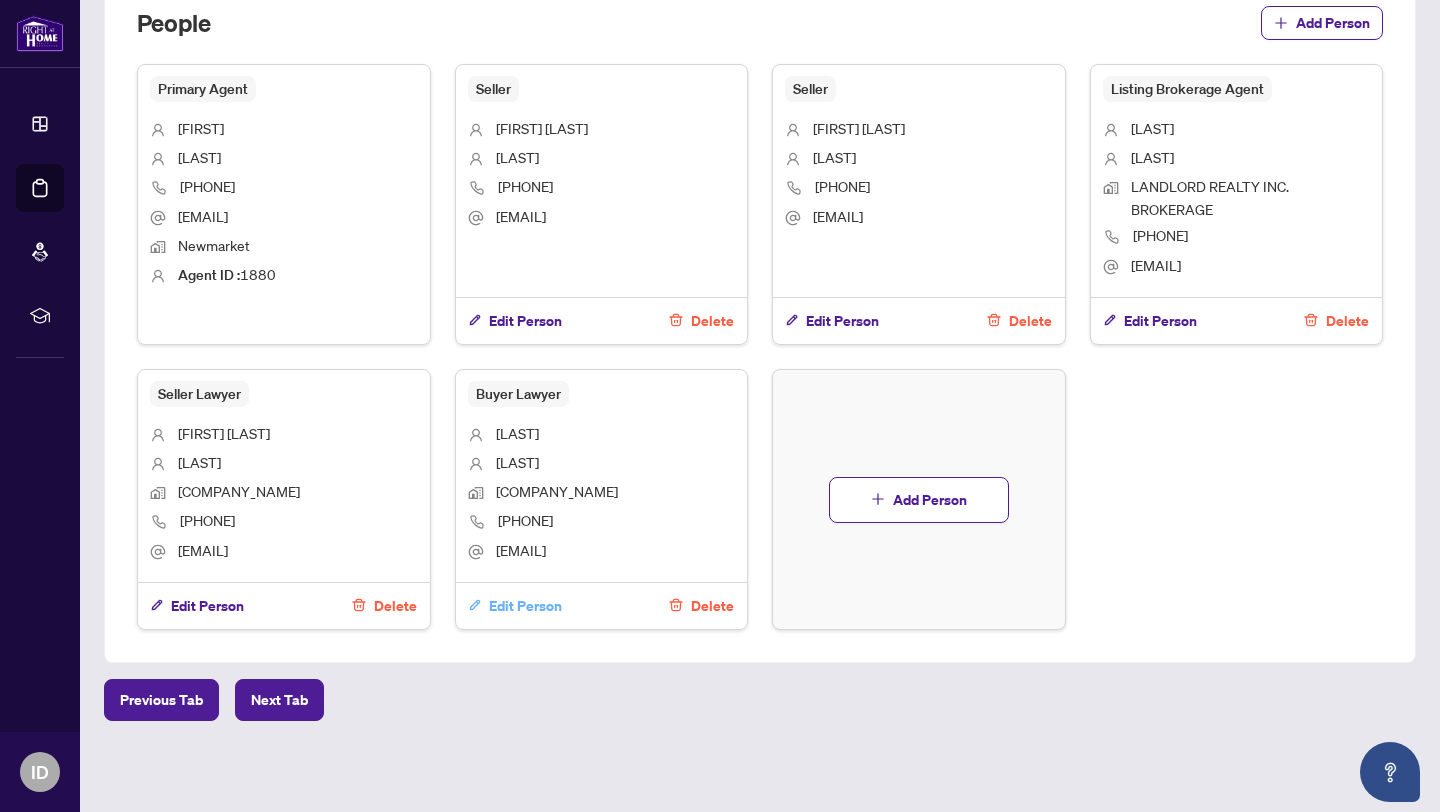 click on "Edit Person" at bounding box center (525, 606) 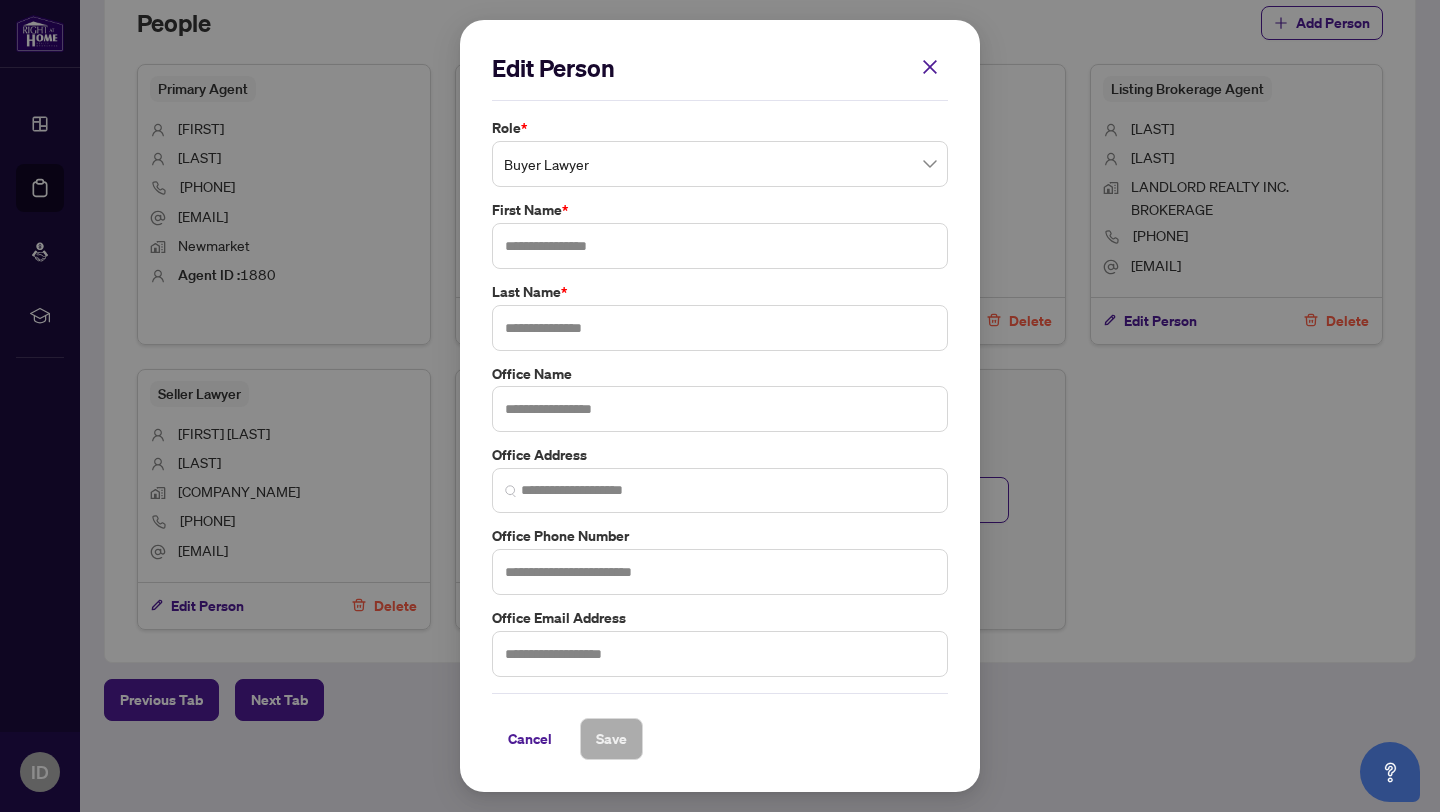 type on "********" 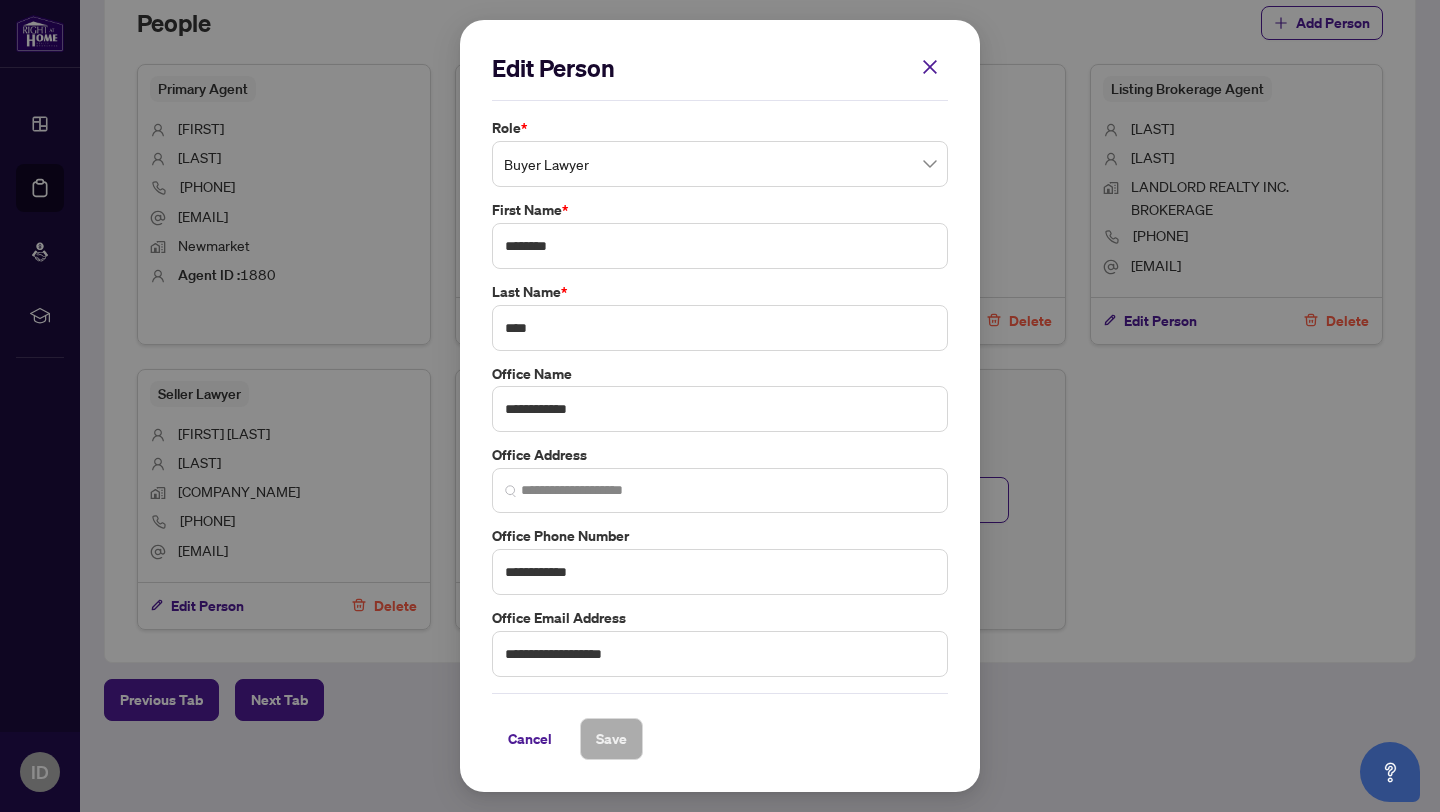 type on "**********" 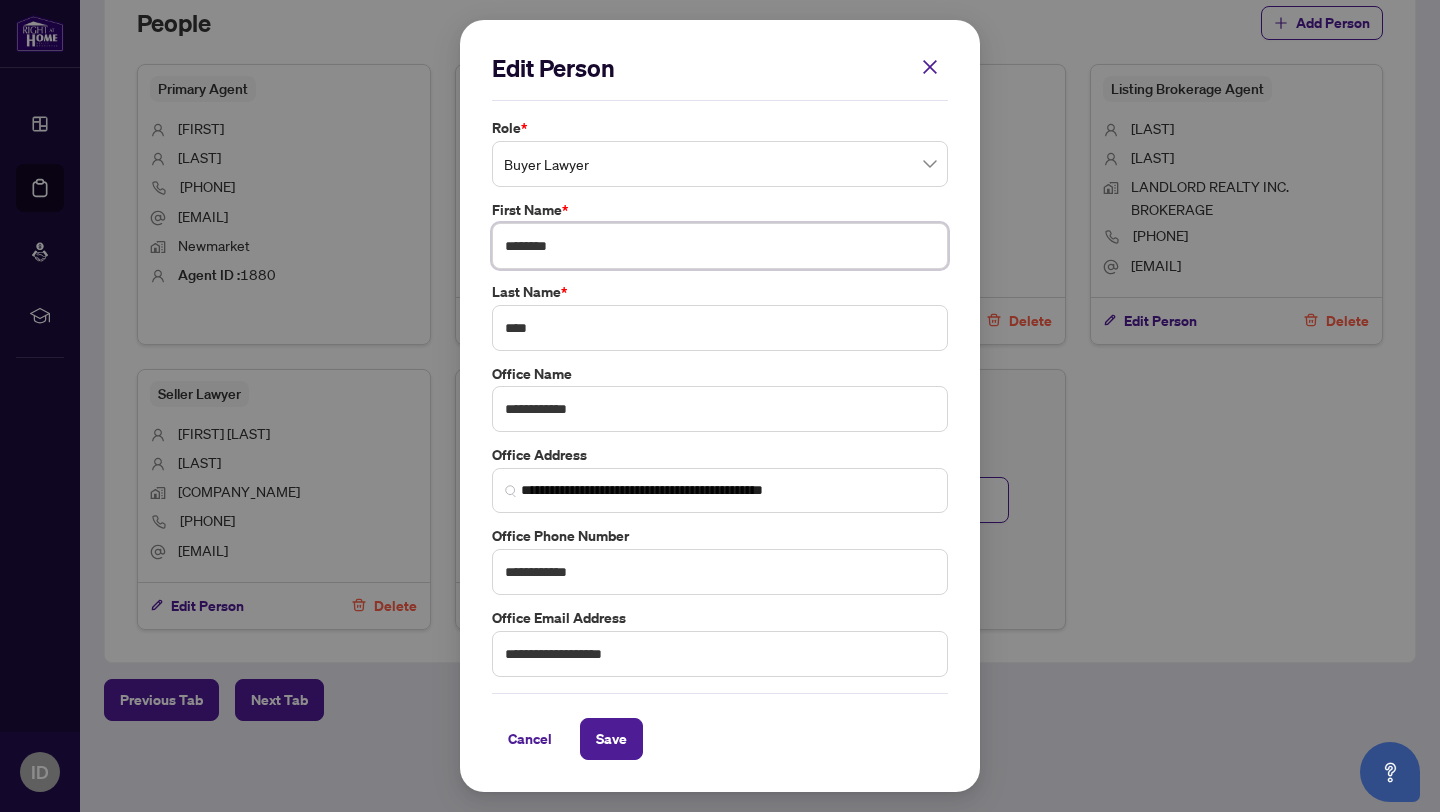 click on "********" at bounding box center (720, 246) 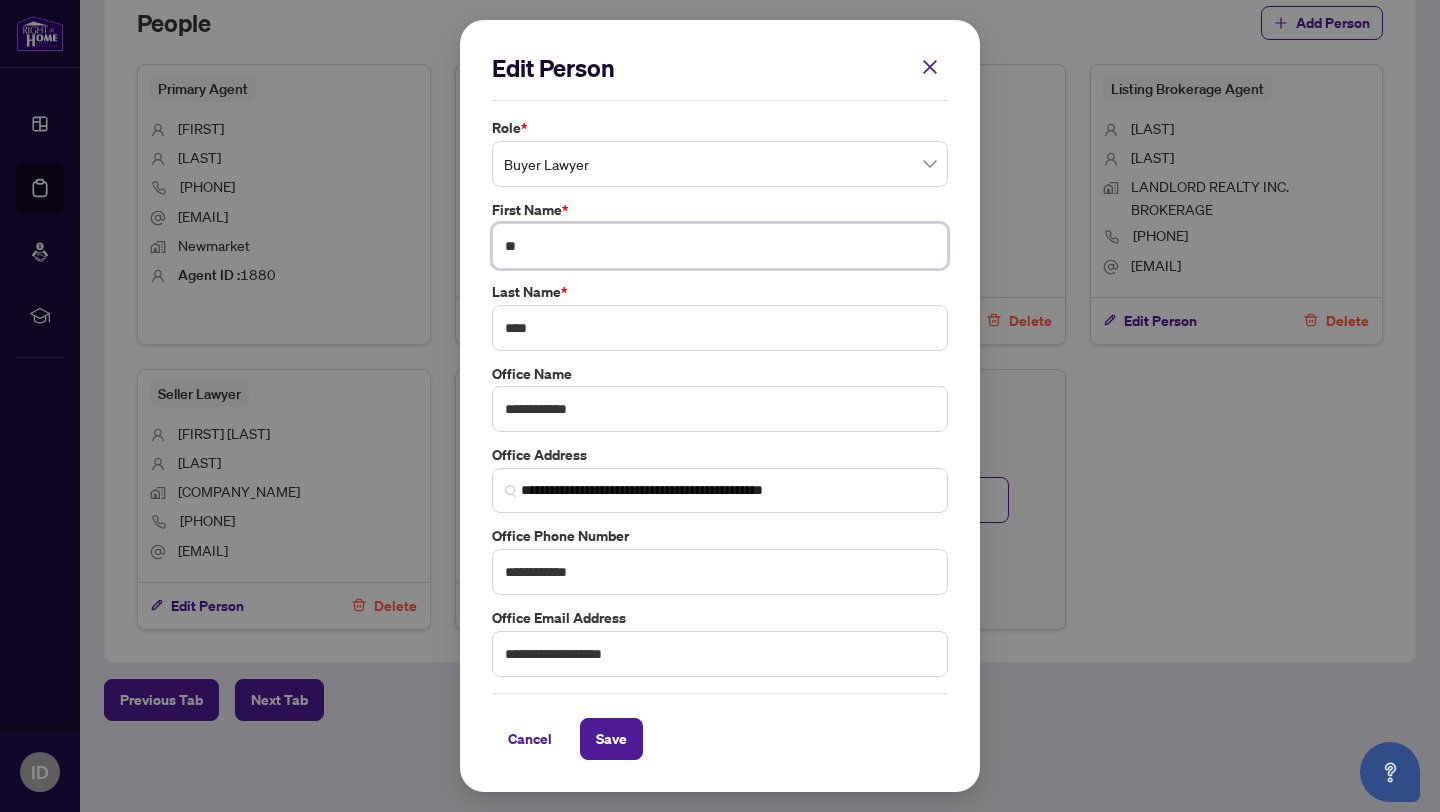 type on "*" 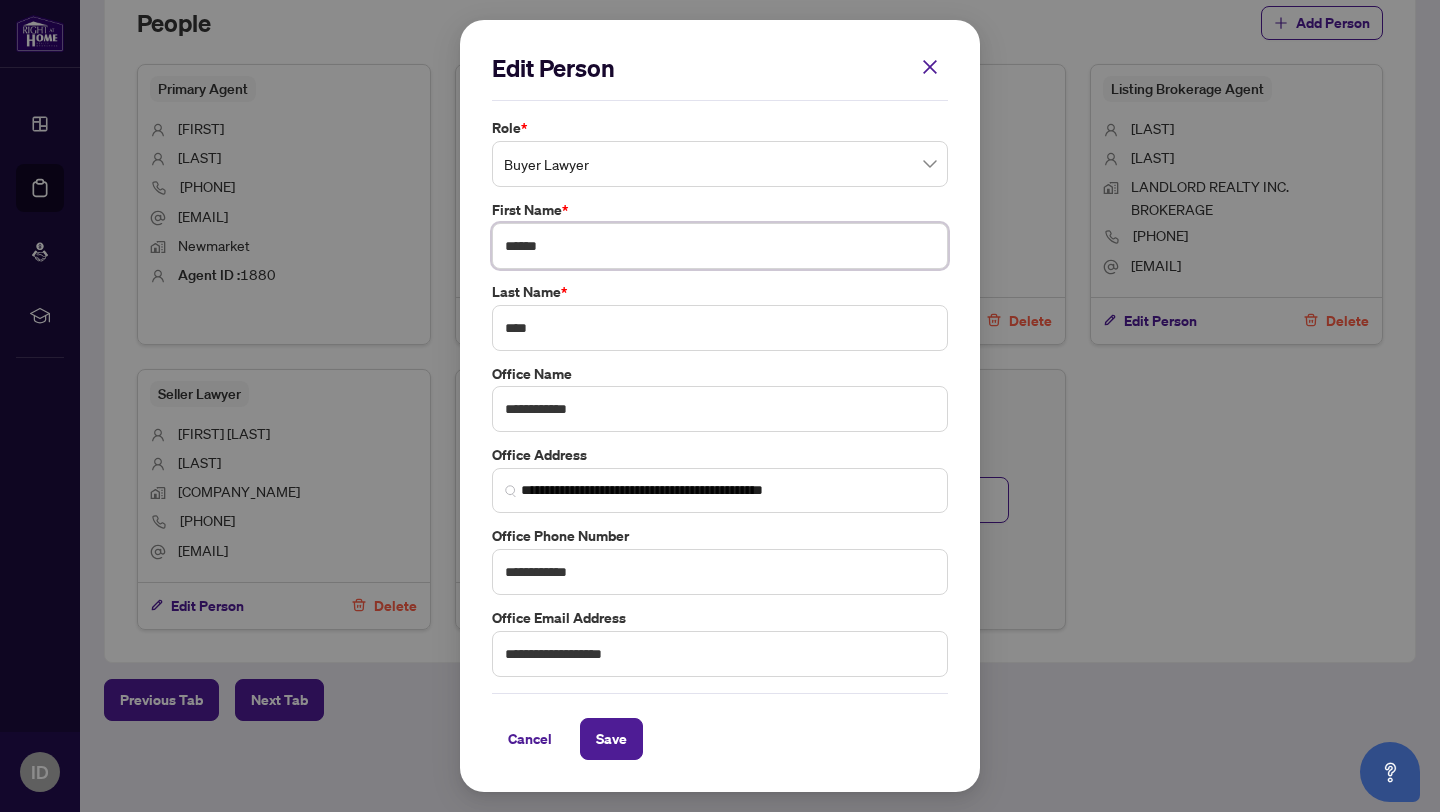 type on "******" 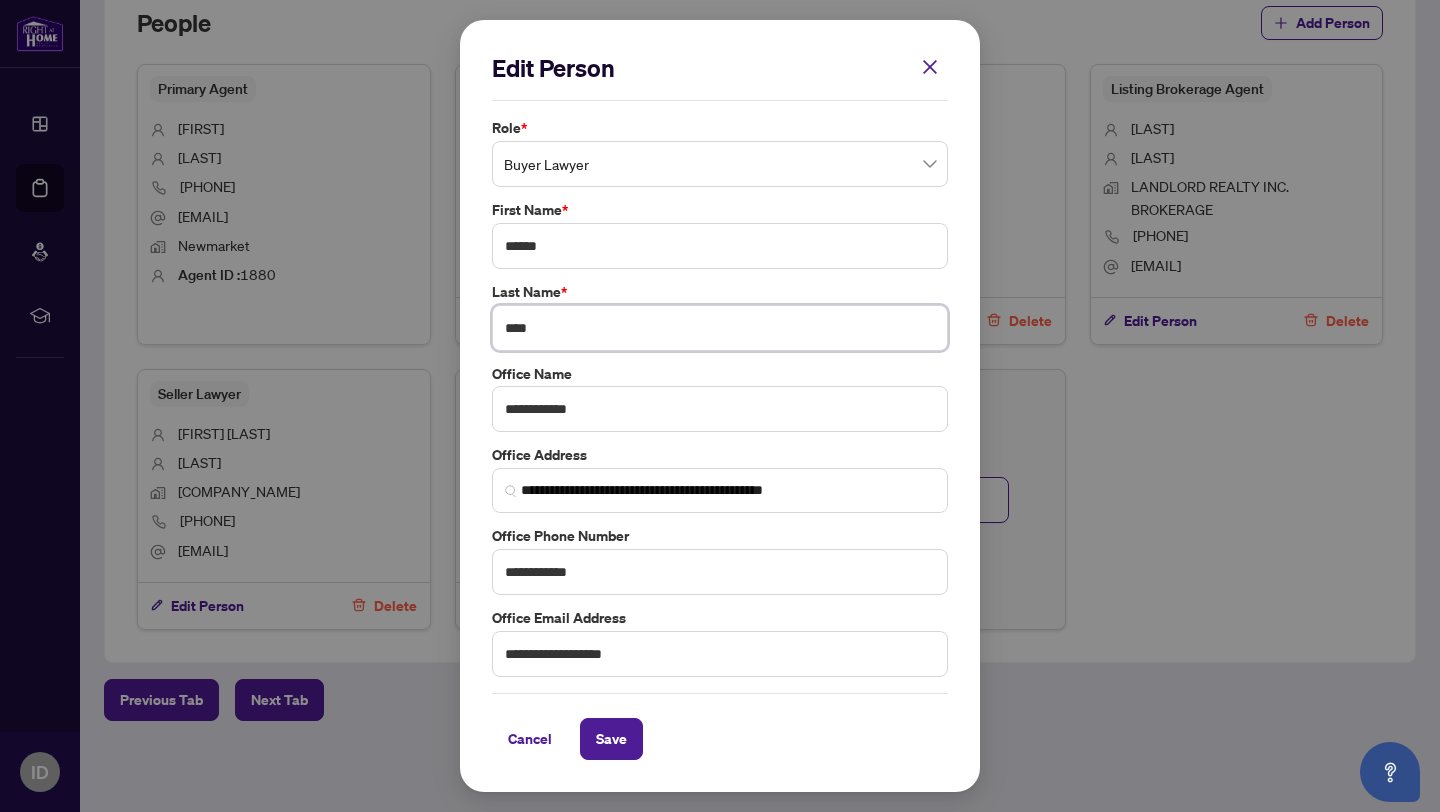 click on "****" at bounding box center [720, 328] 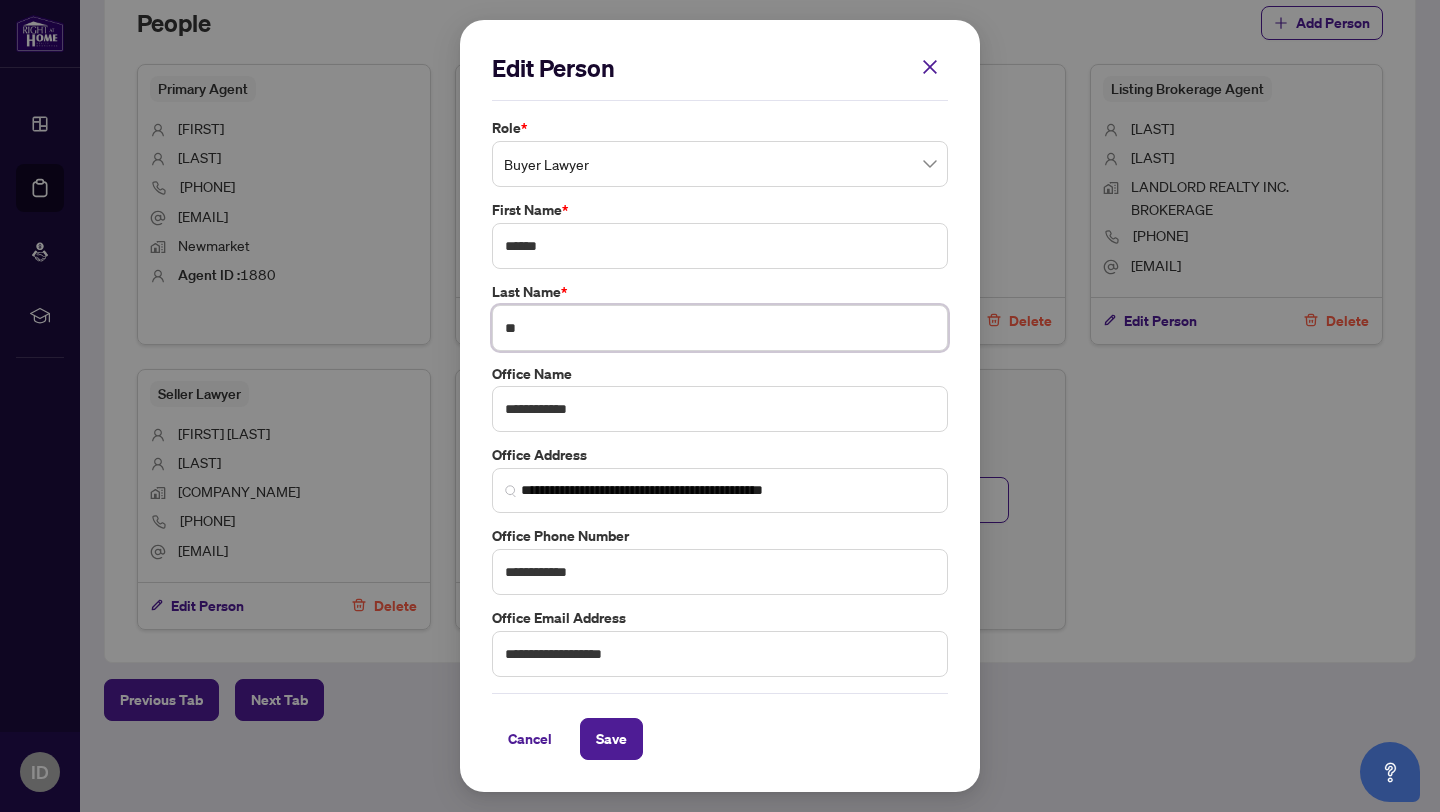 type on "*" 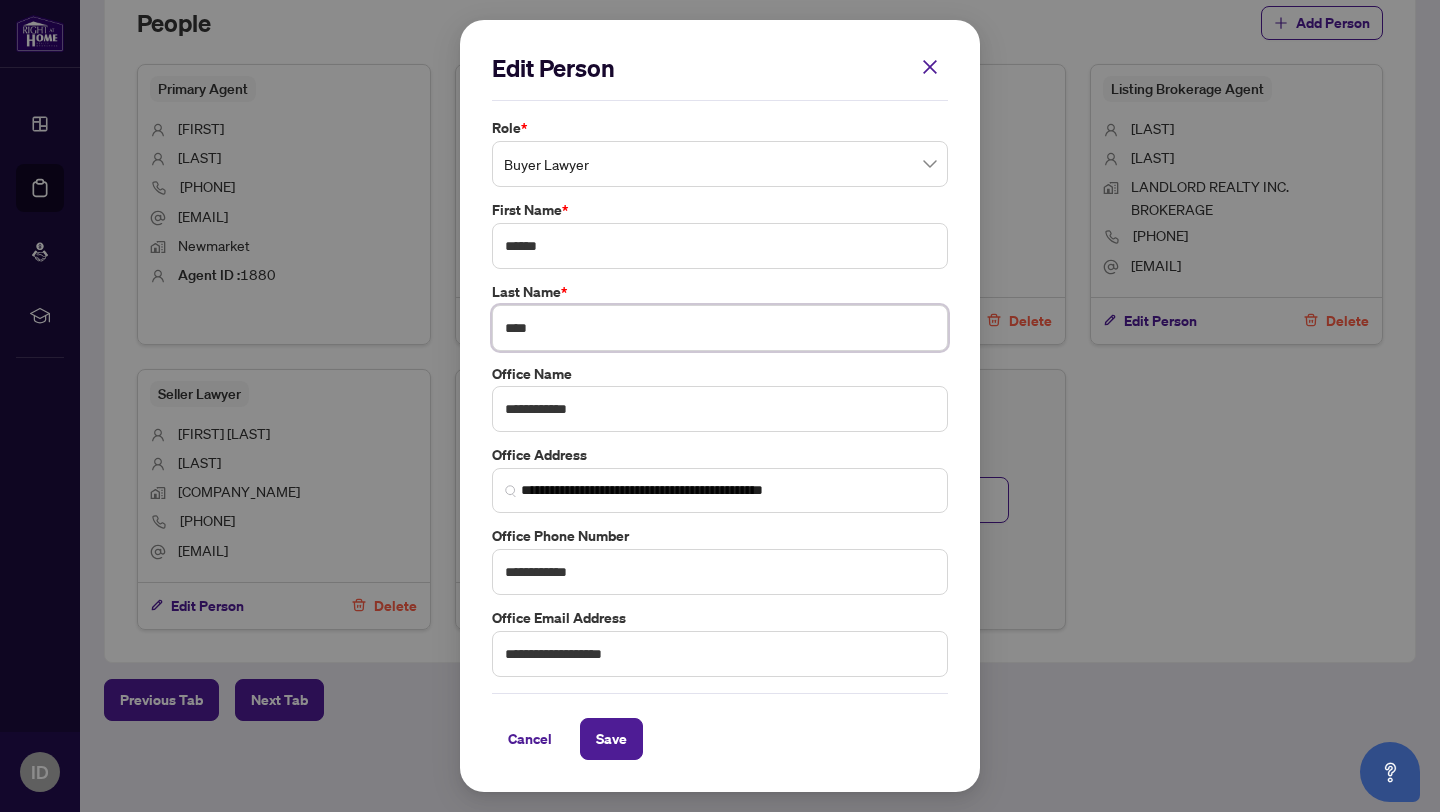 type on "****" 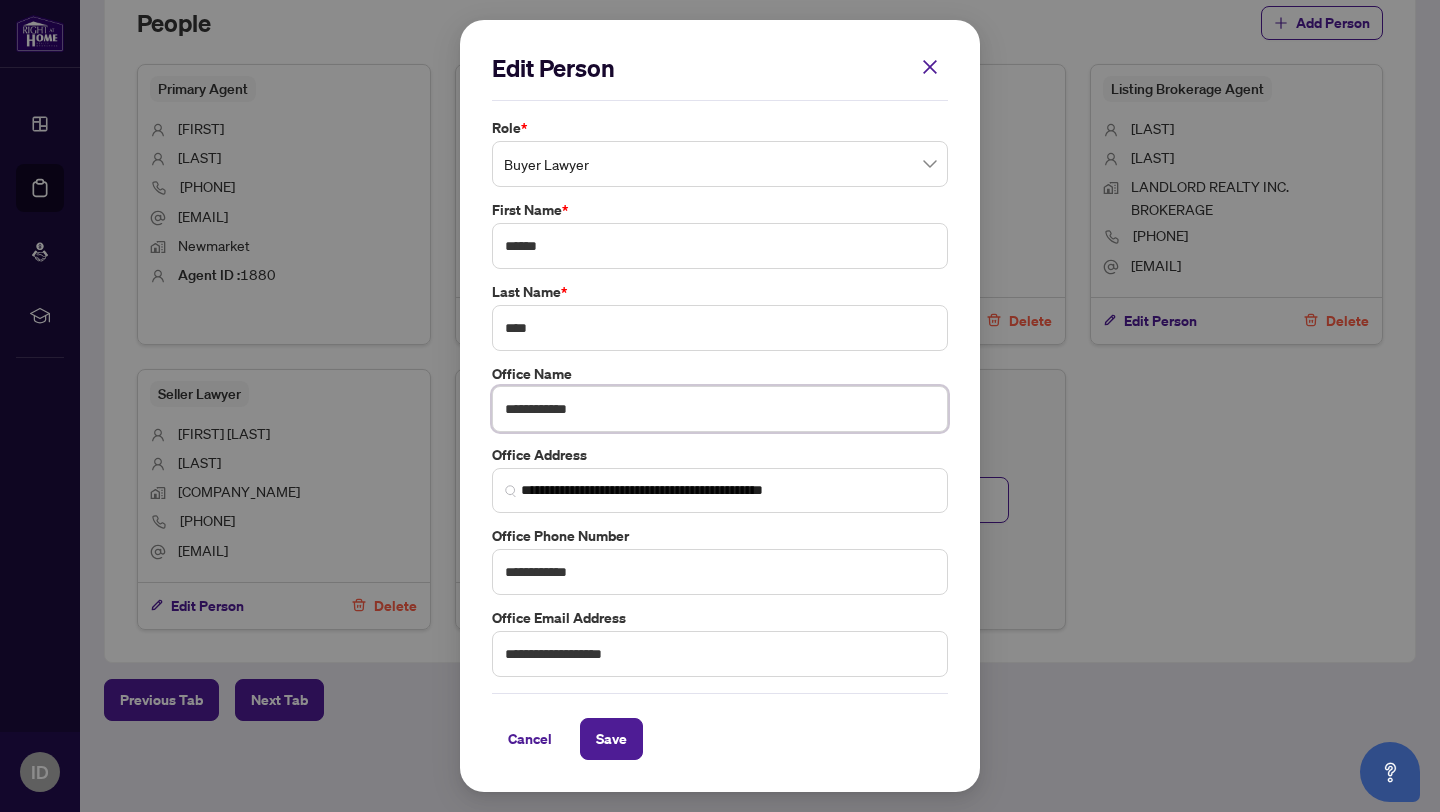 click on "**********" at bounding box center [720, 409] 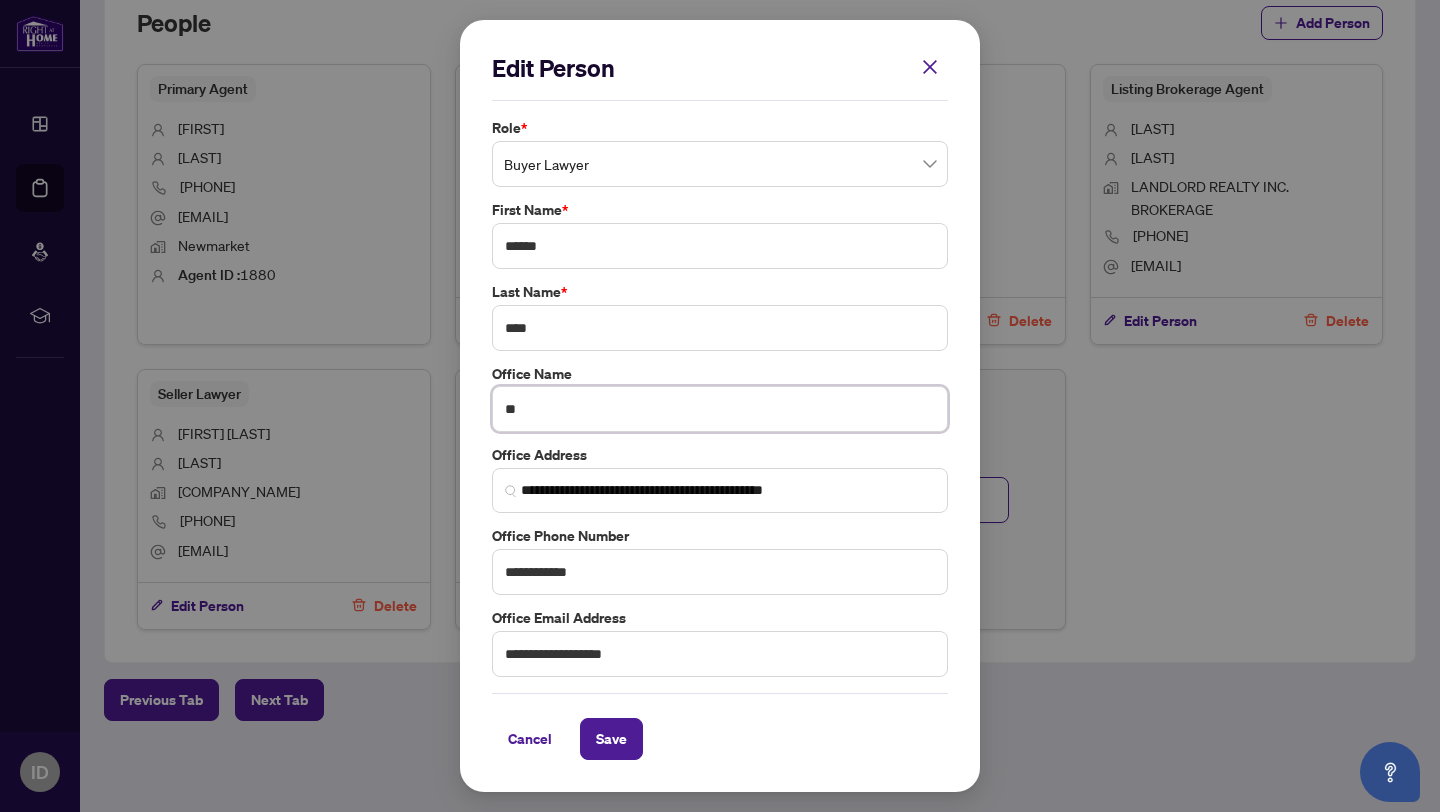 type on "*" 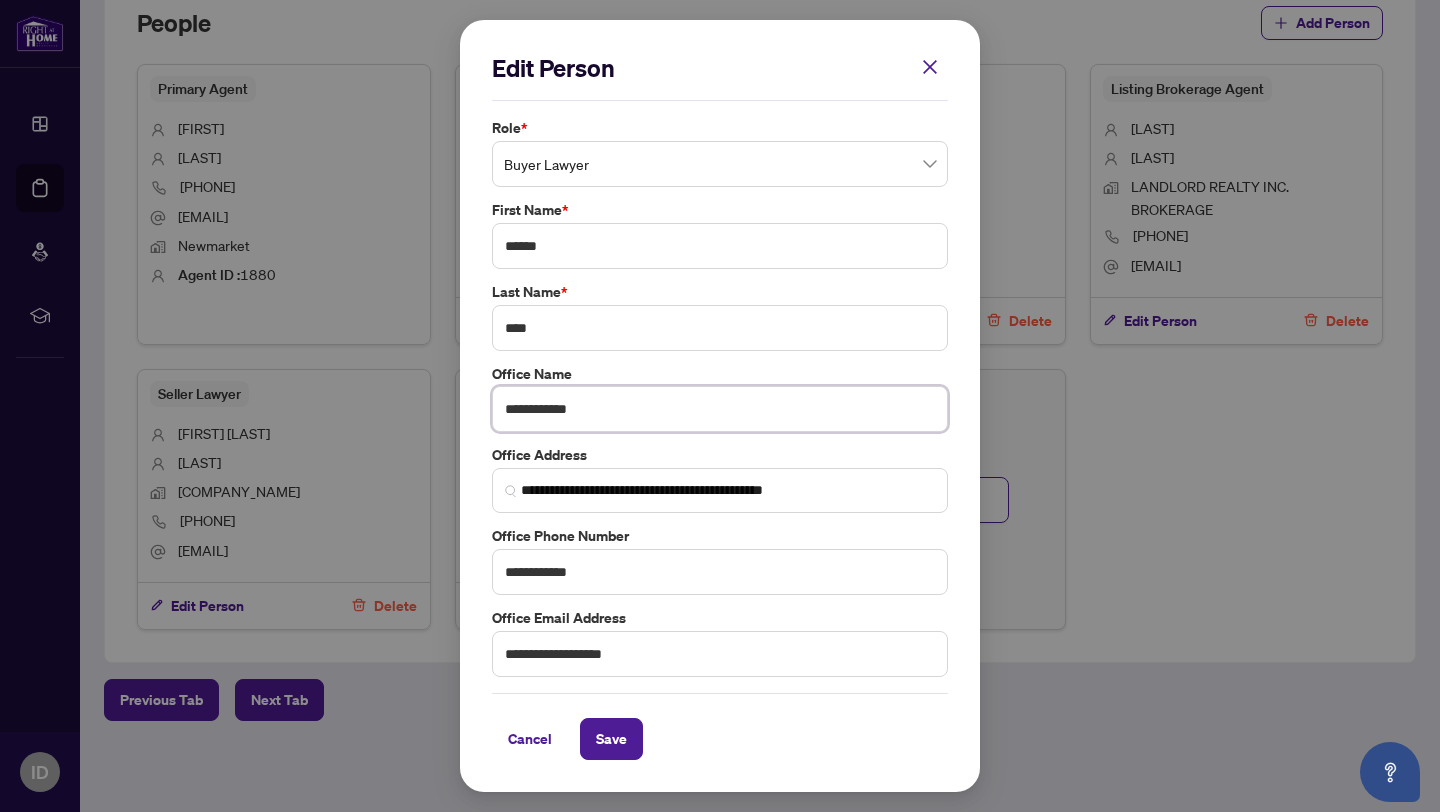 type on "**********" 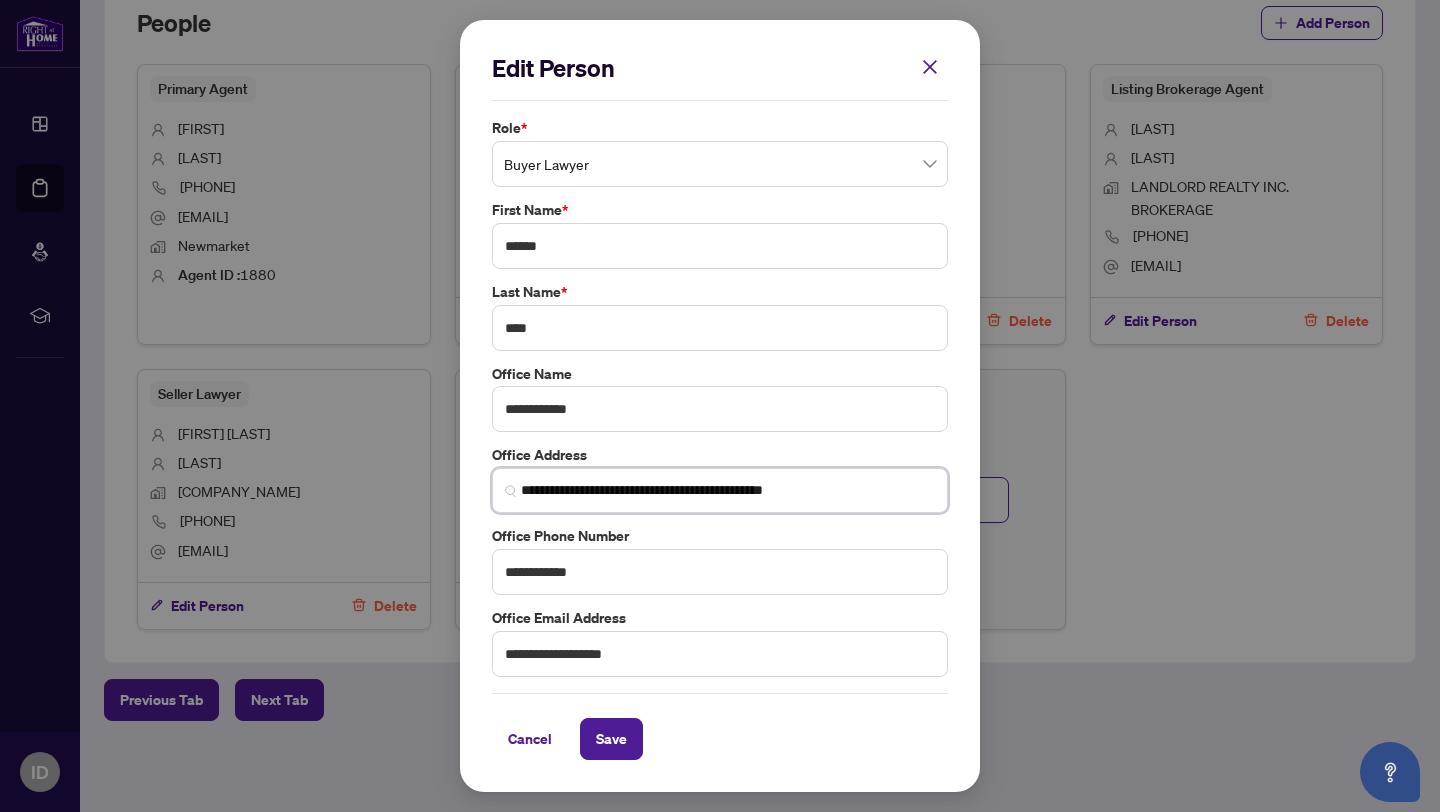 click on "**********" at bounding box center [728, 490] 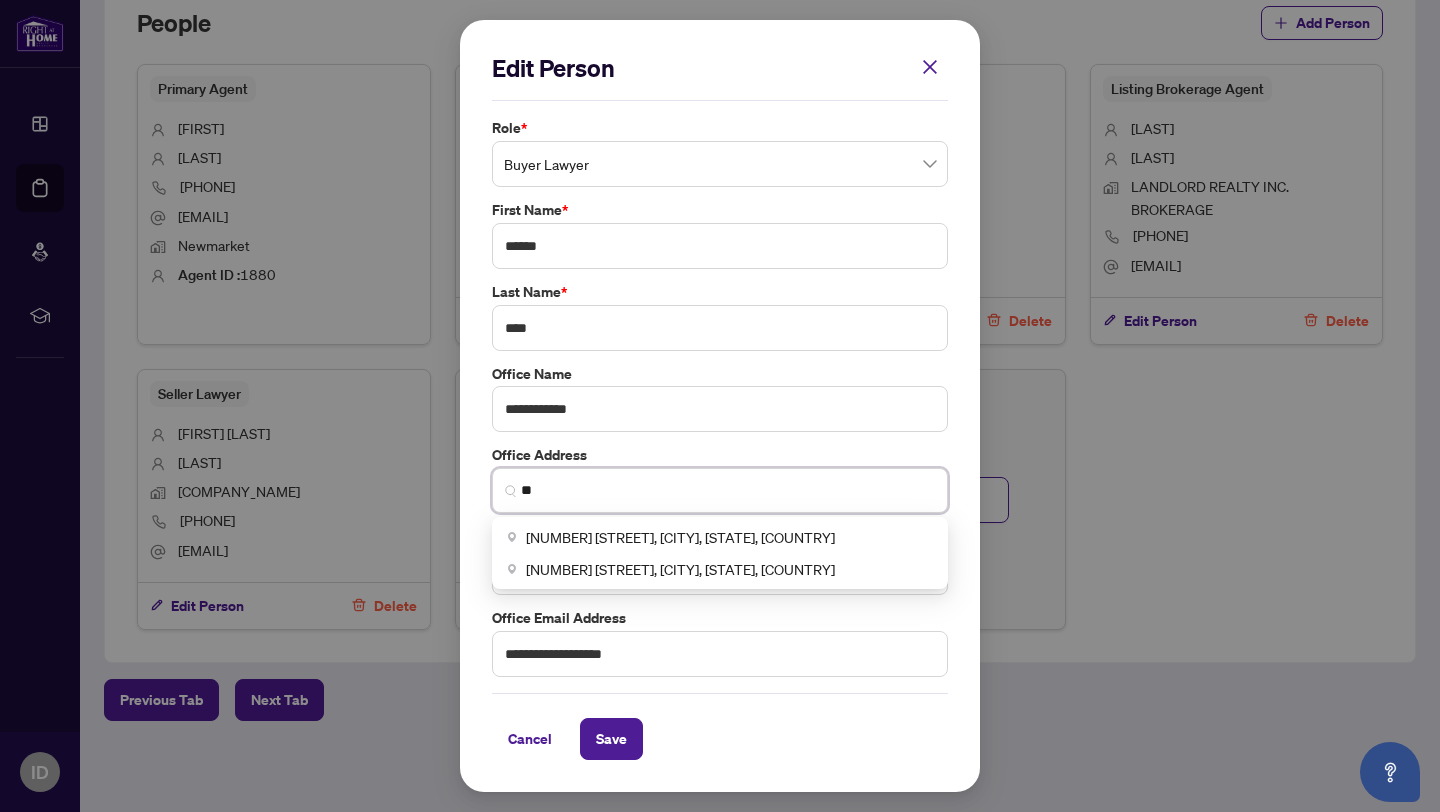 type on "*" 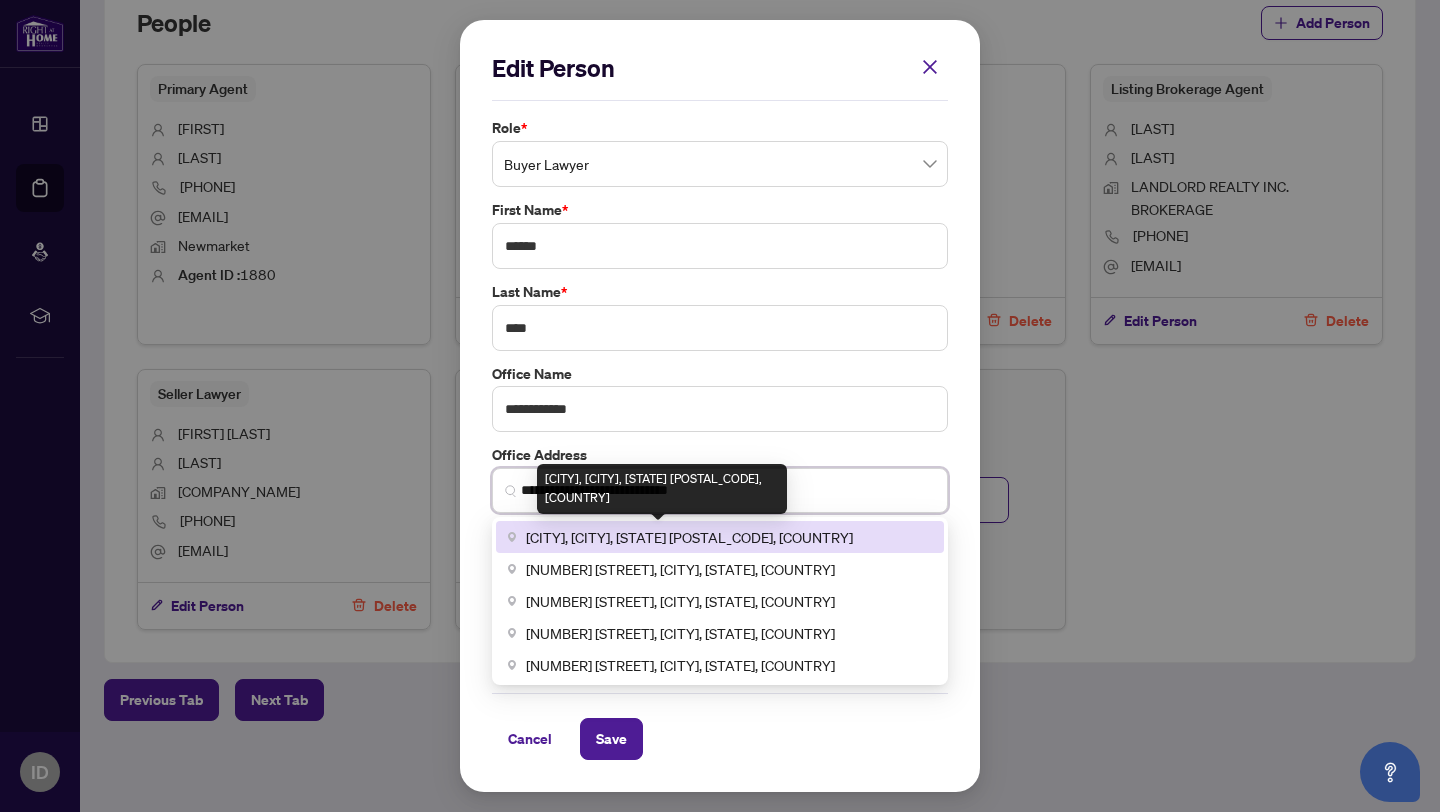 click on "[CITY], [CITY], [STATE] [POSTAL_CODE], [COUNTRY]" at bounding box center (689, 537) 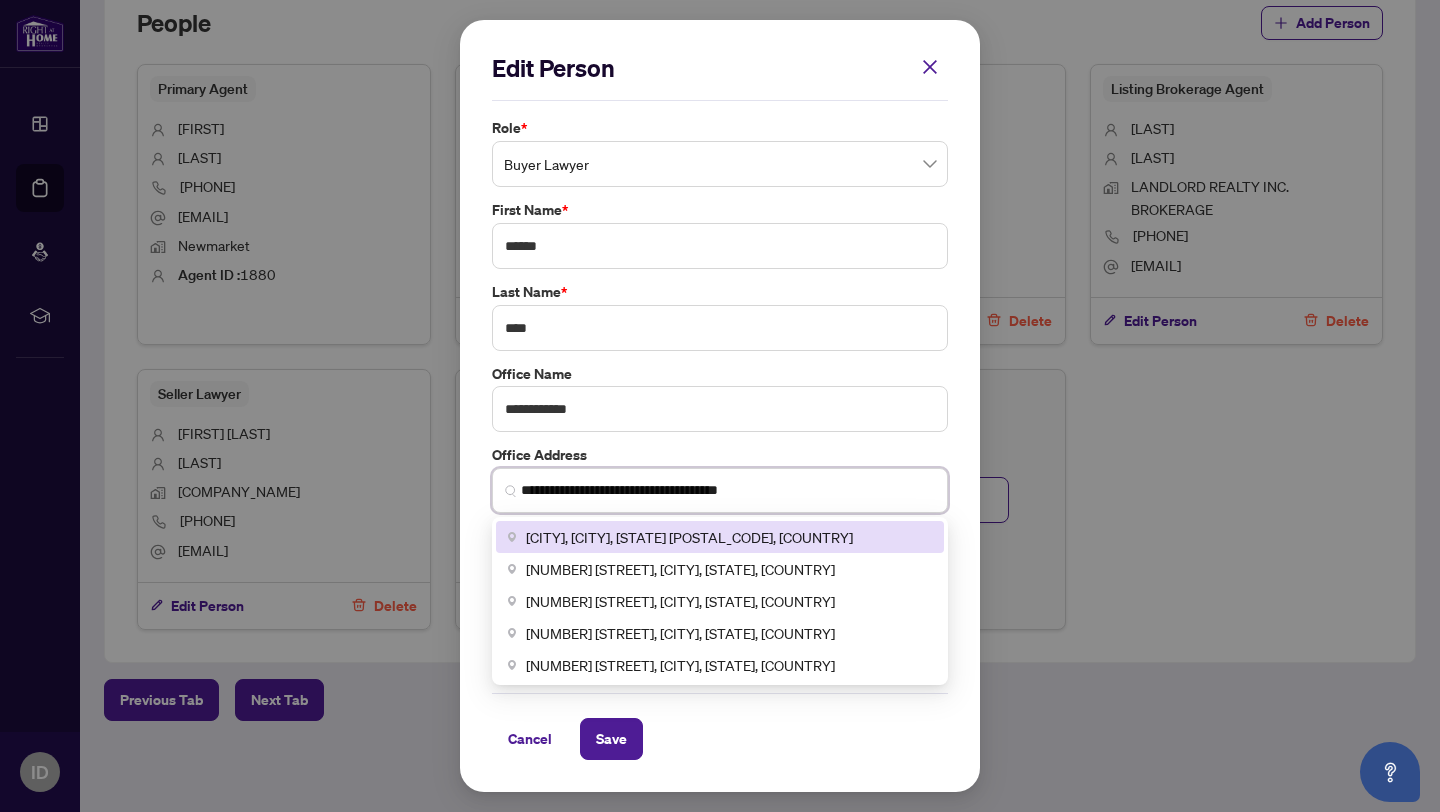 click on "**********" at bounding box center [728, 490] 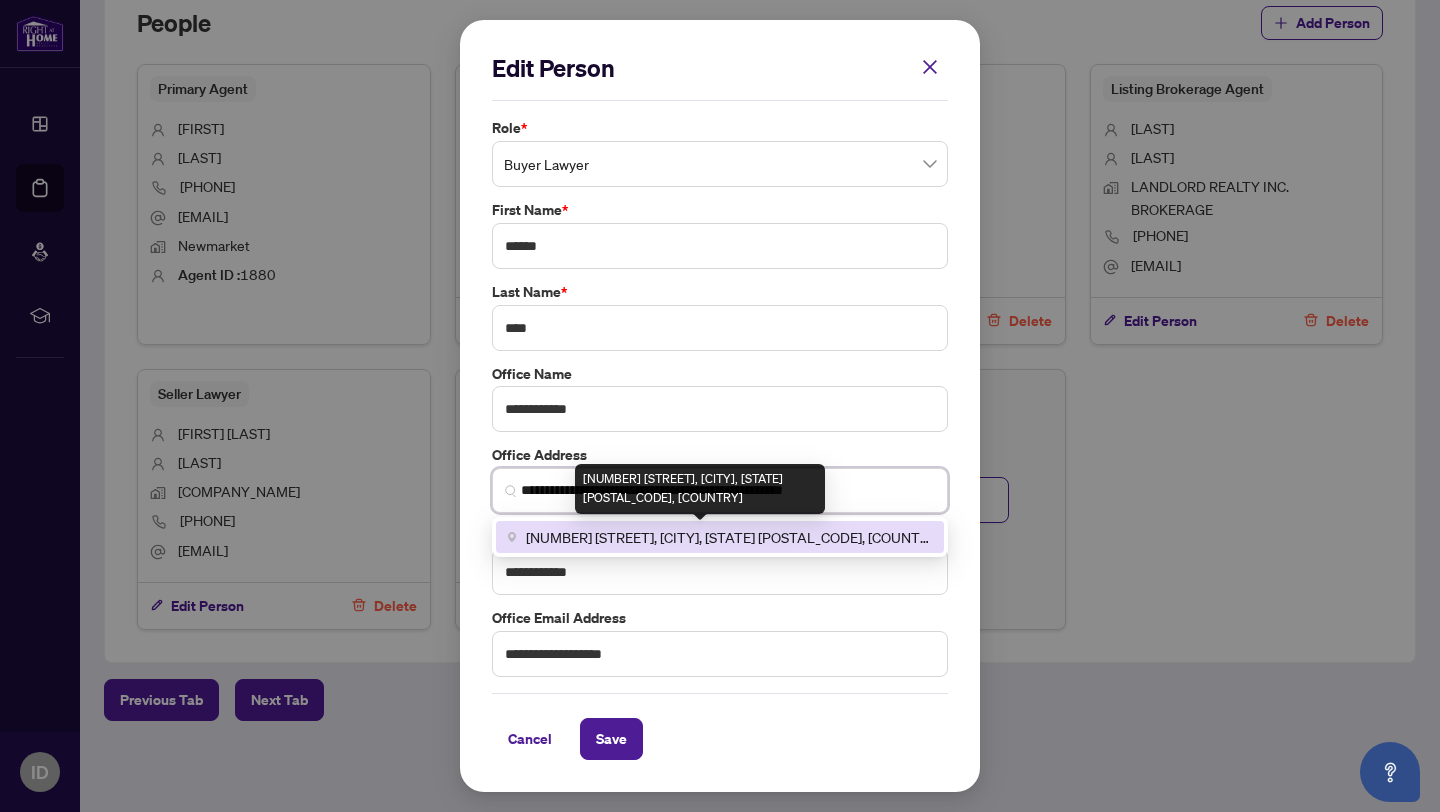 click on "[NUMBER] [STREET], [CITY], [STATE] [POSTAL_CODE], [COUNTRY]" at bounding box center [729, 537] 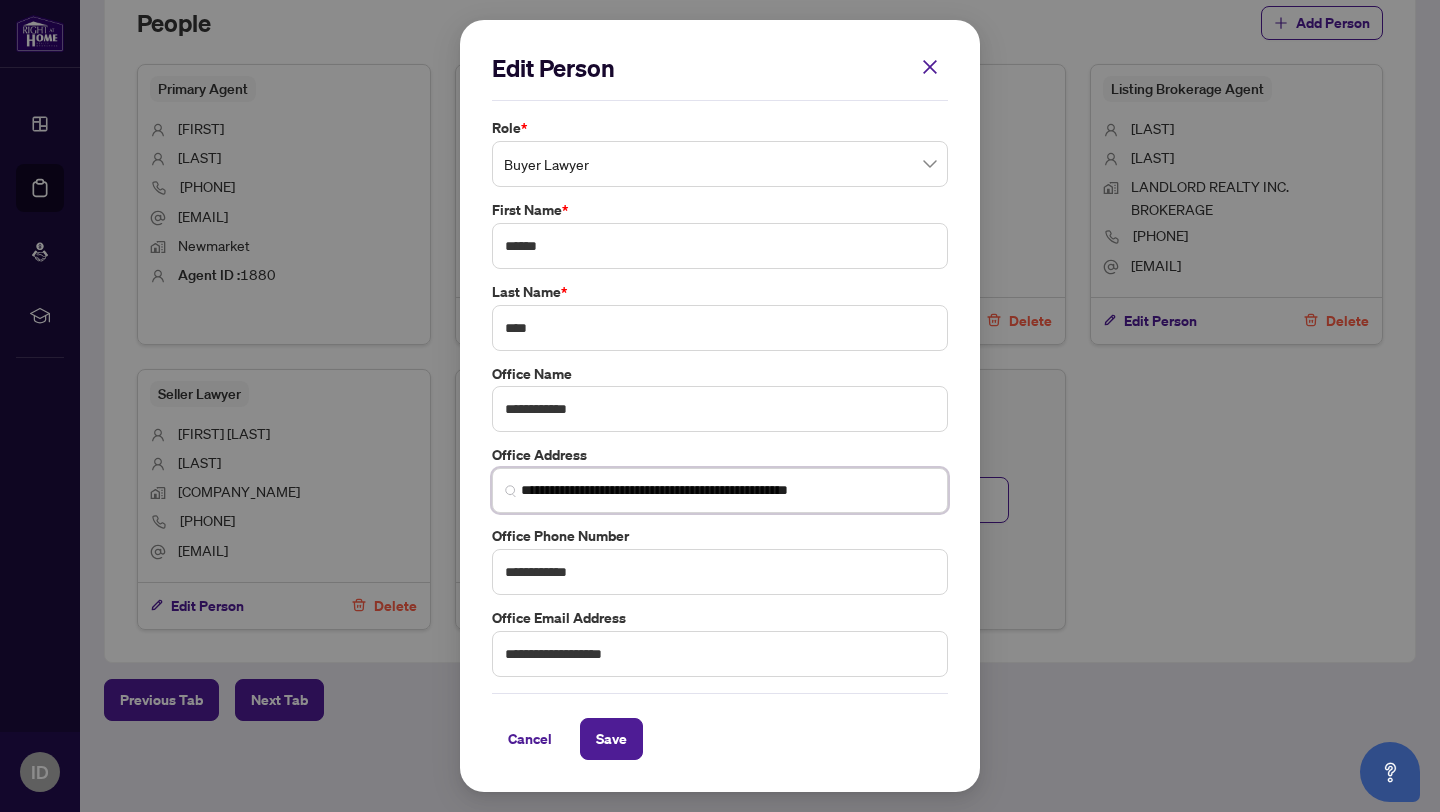 type on "**********" 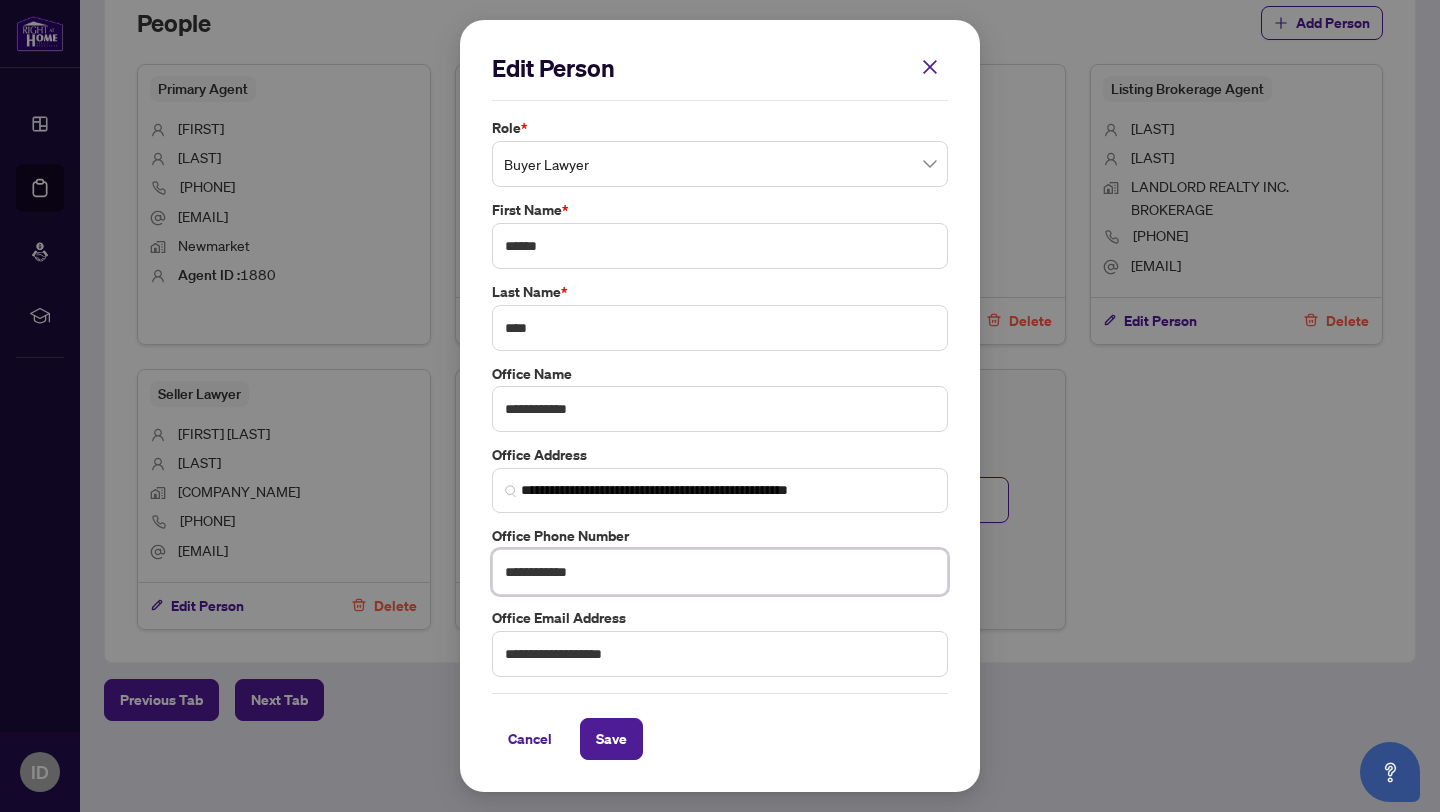 click on "**********" at bounding box center (720, 572) 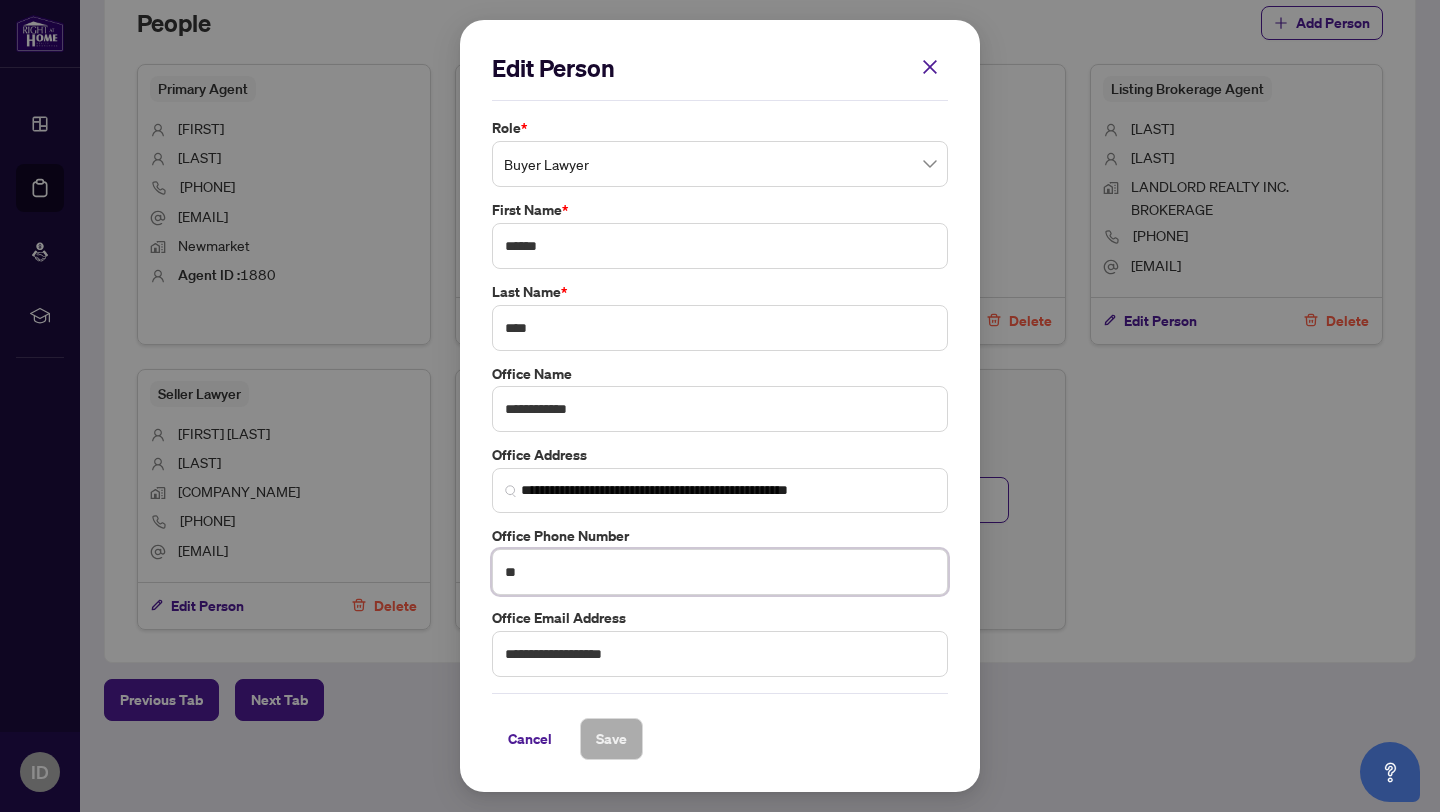 type on "*" 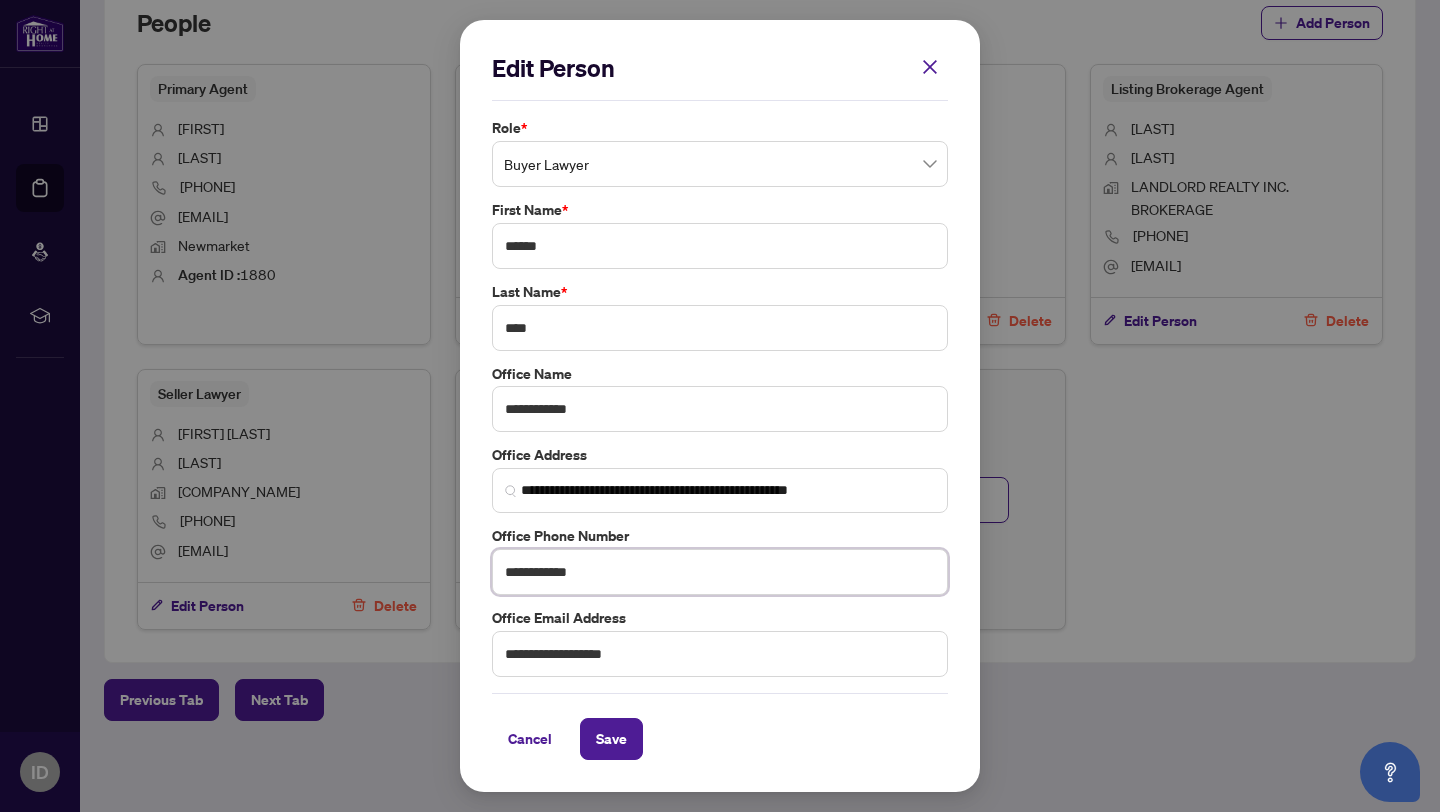 type on "**********" 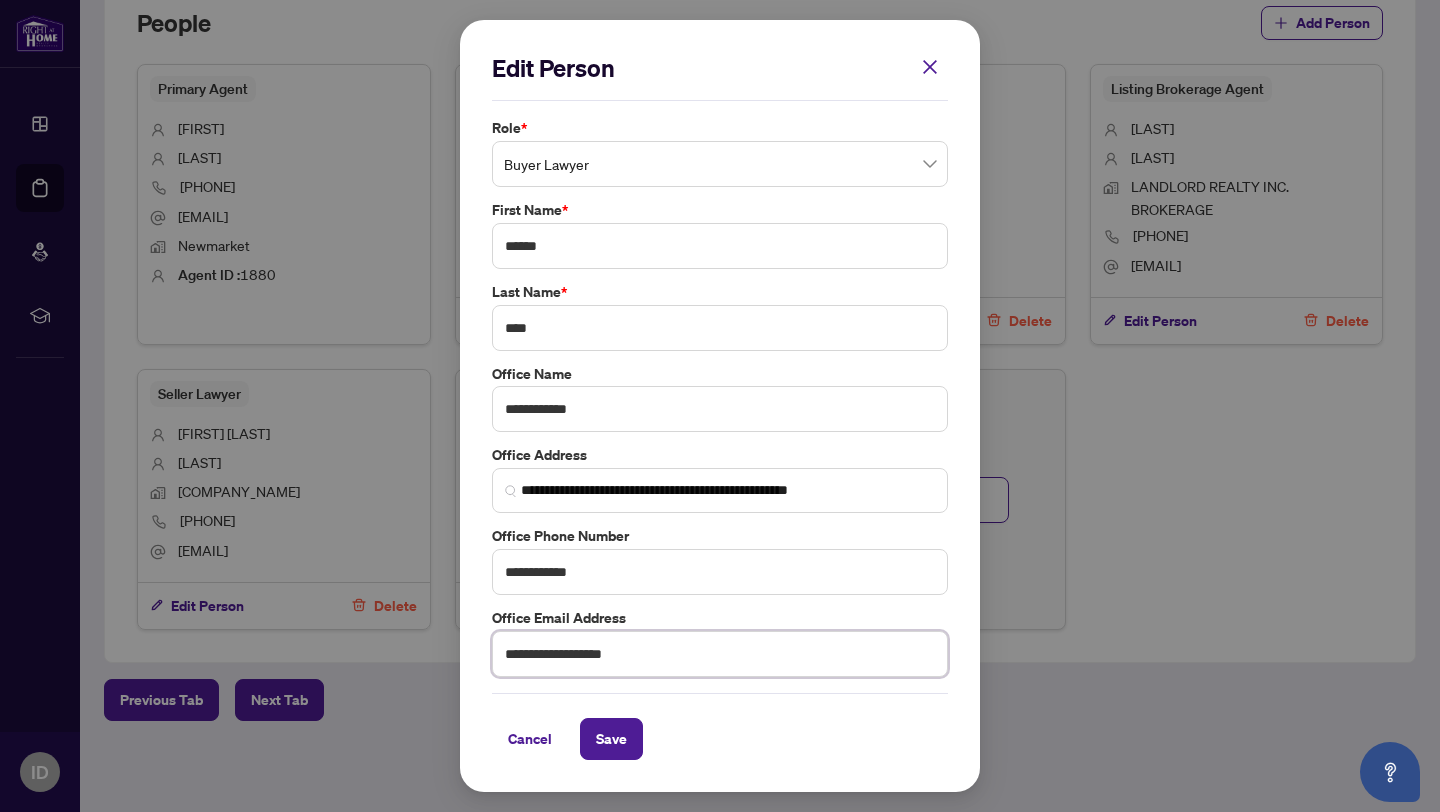 click on "**********" at bounding box center (720, 654) 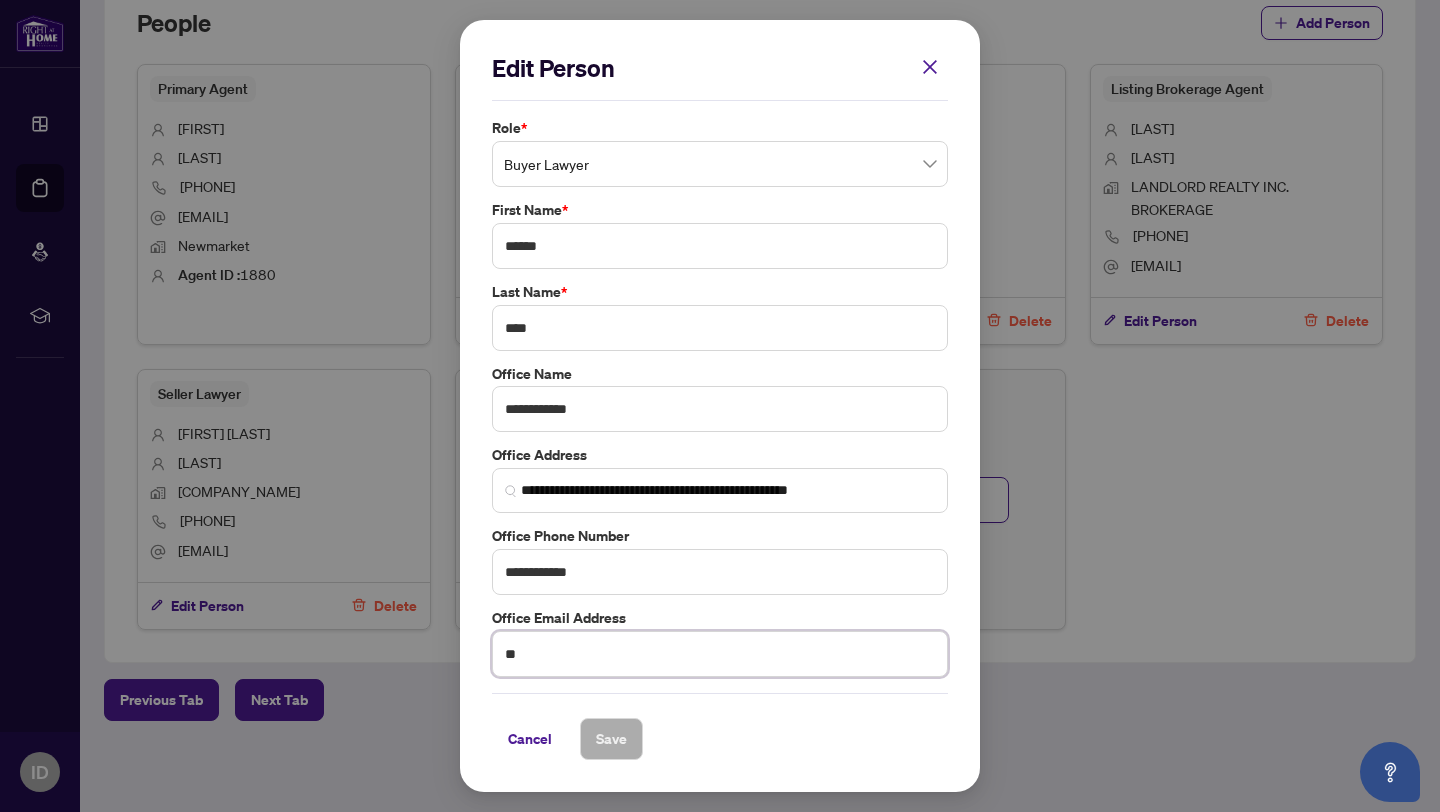 type on "*" 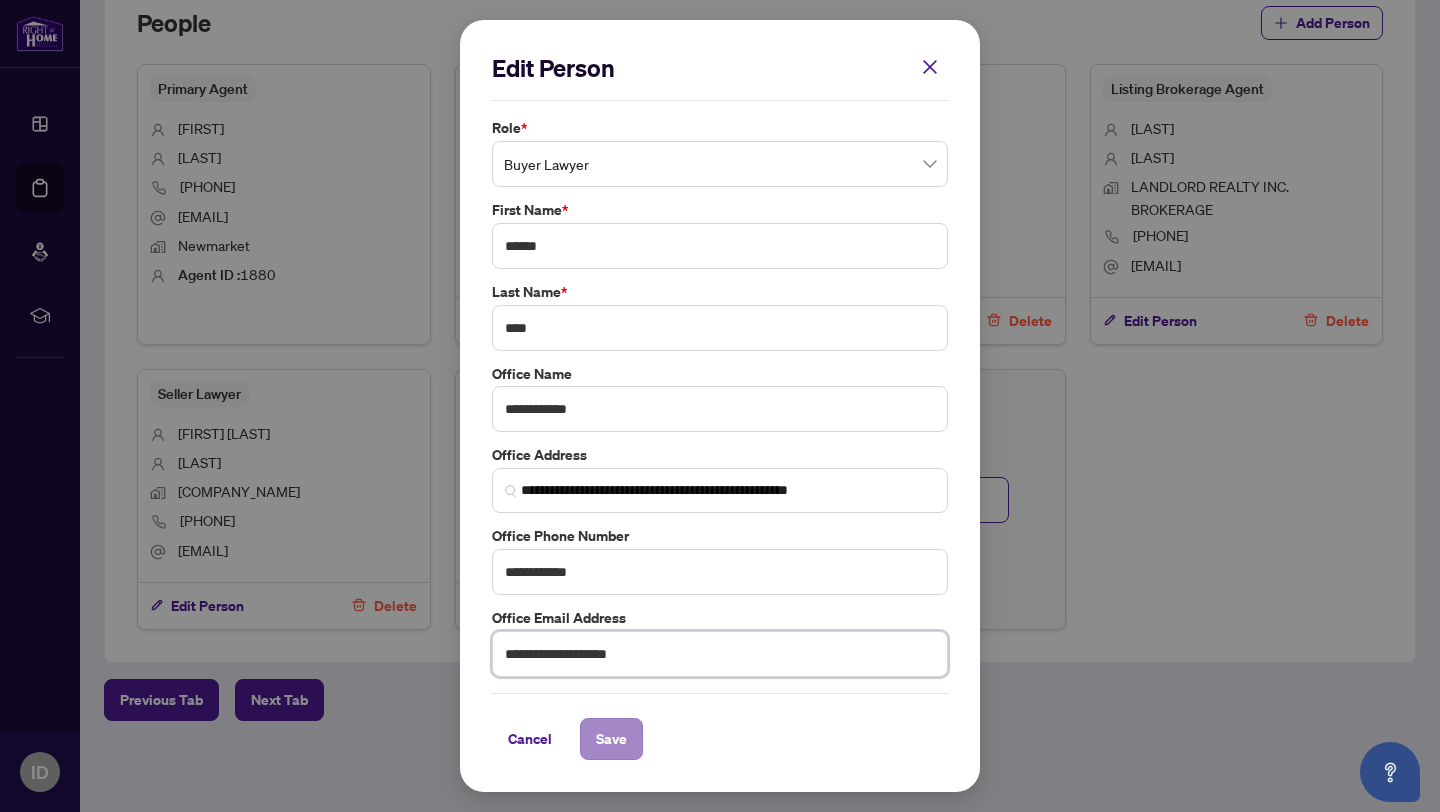type on "**********" 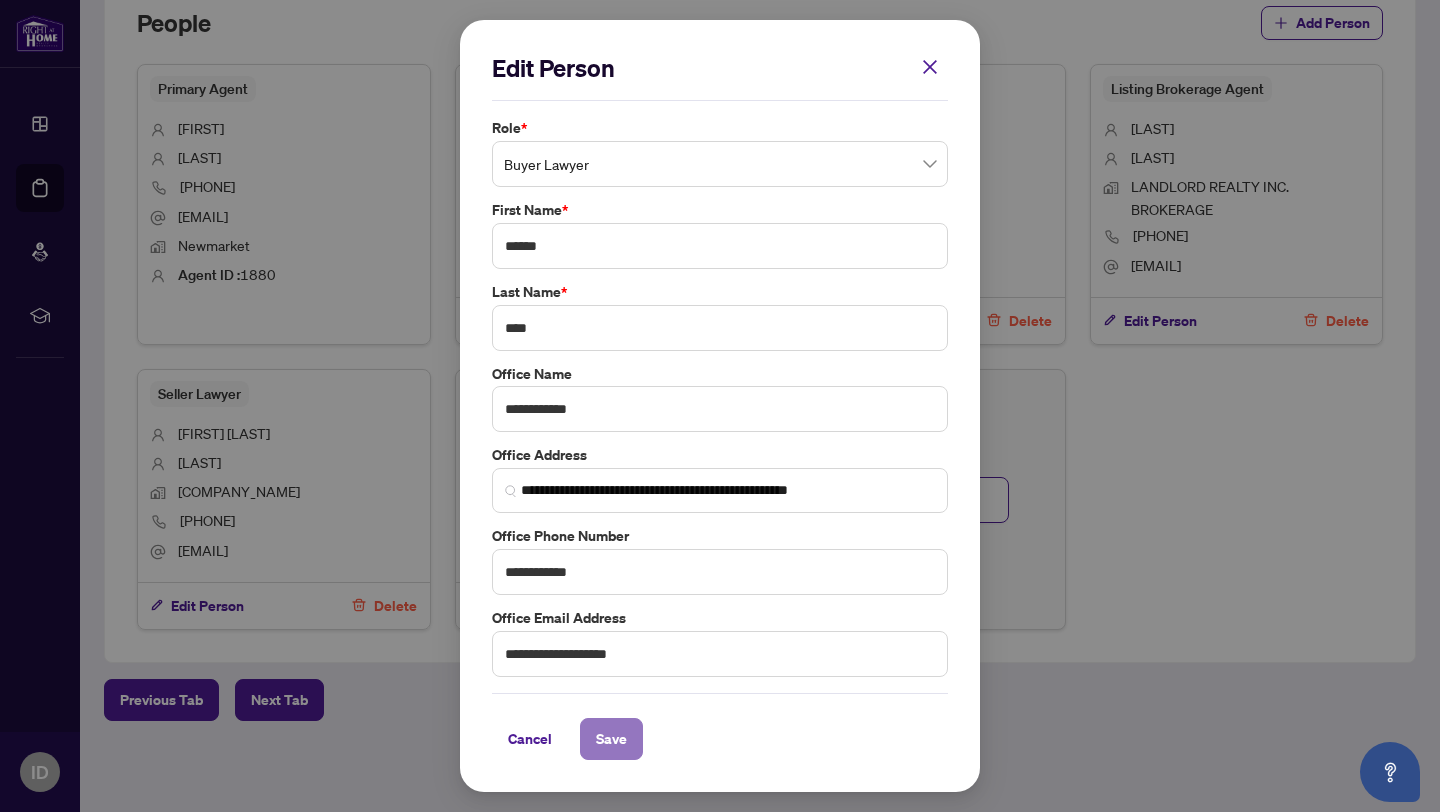 click on "Save" at bounding box center (611, 739) 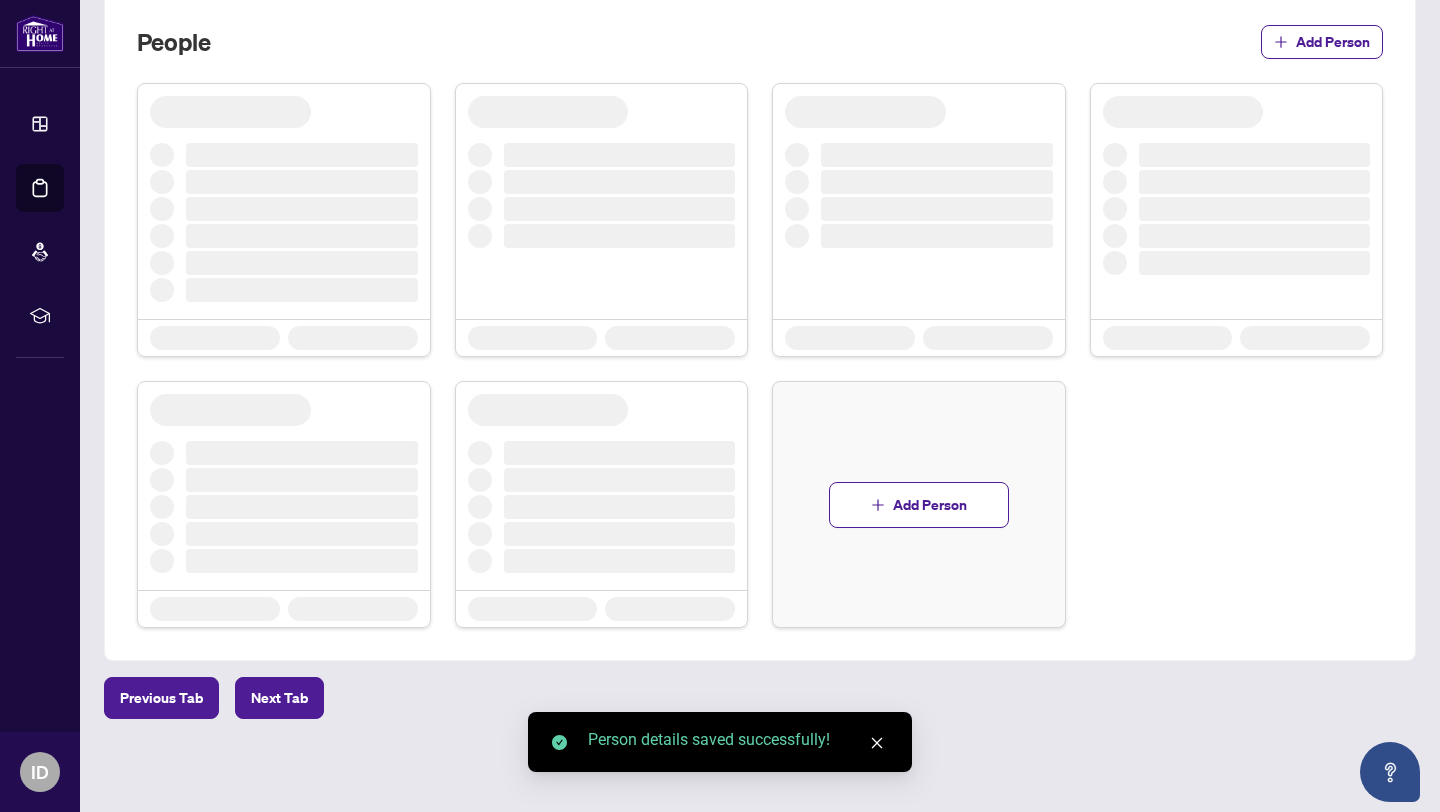 scroll, scrollTop: 1217, scrollLeft: 0, axis: vertical 